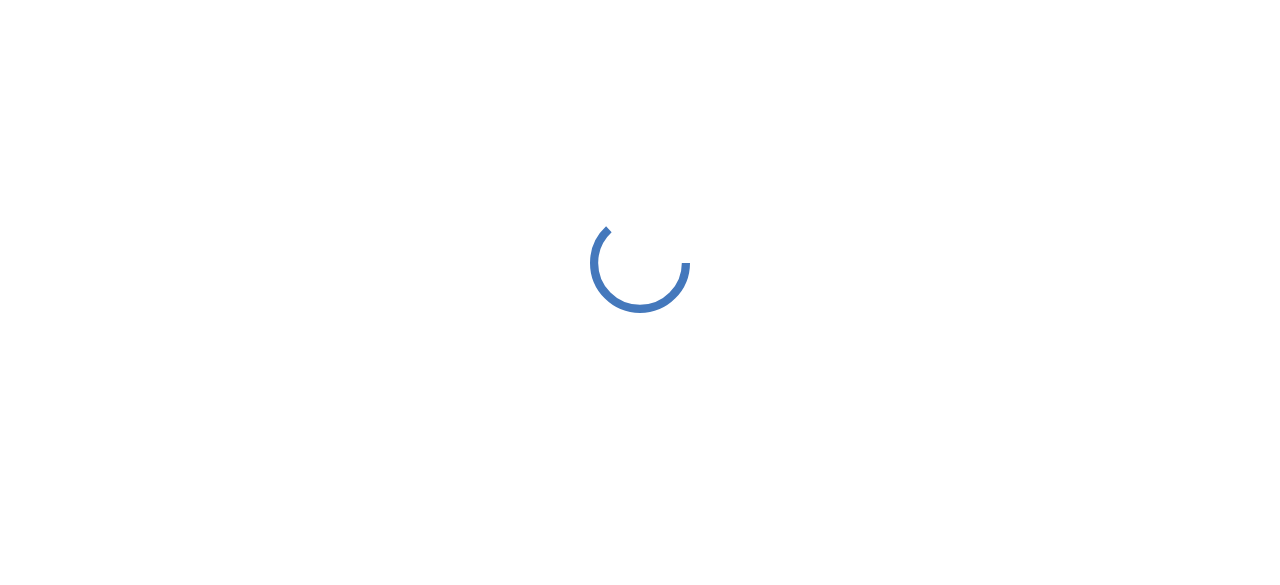 scroll, scrollTop: 0, scrollLeft: 0, axis: both 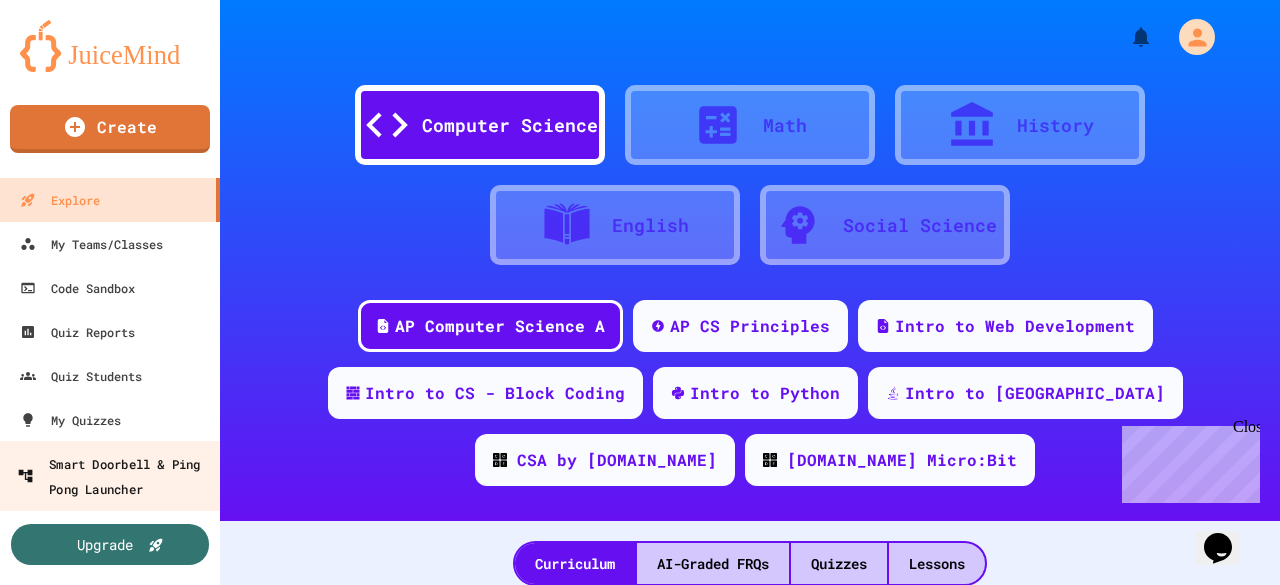 click on "Smart Doorbell & Ping Pong Launcher" at bounding box center [116, 475] 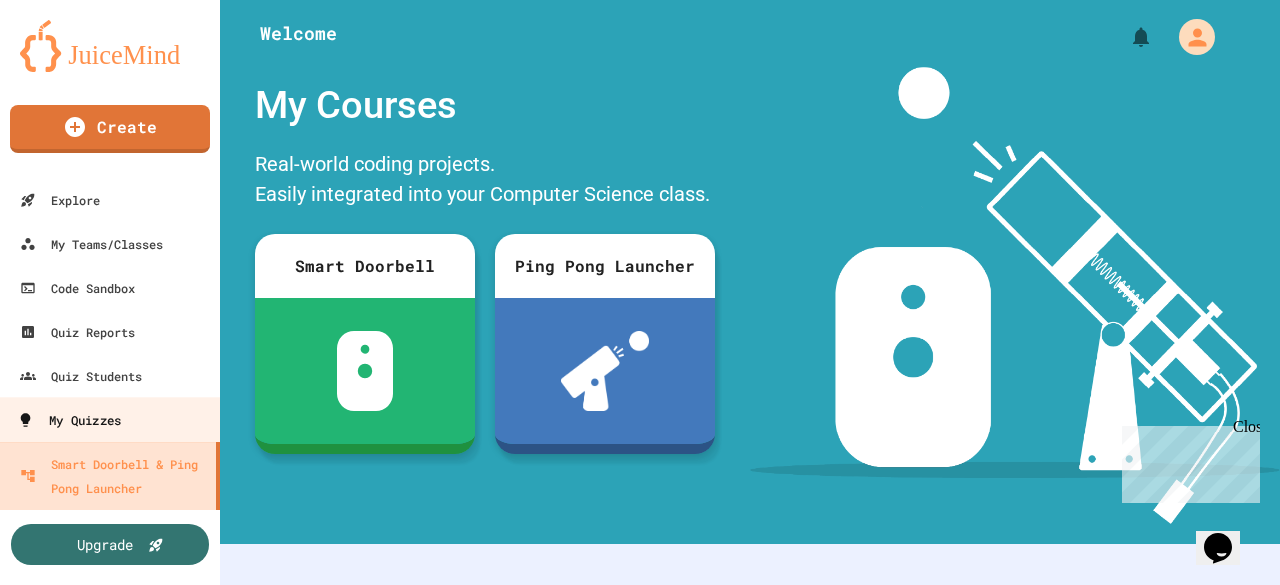 click on "My Quizzes" at bounding box center (110, 419) 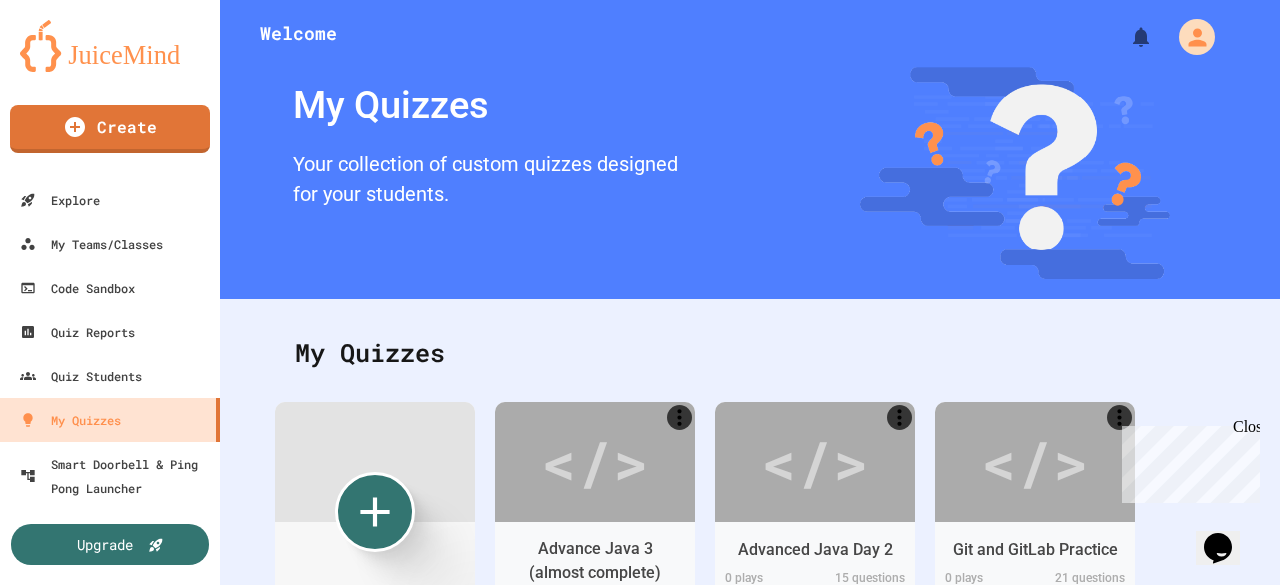 click at bounding box center (1015, 173) 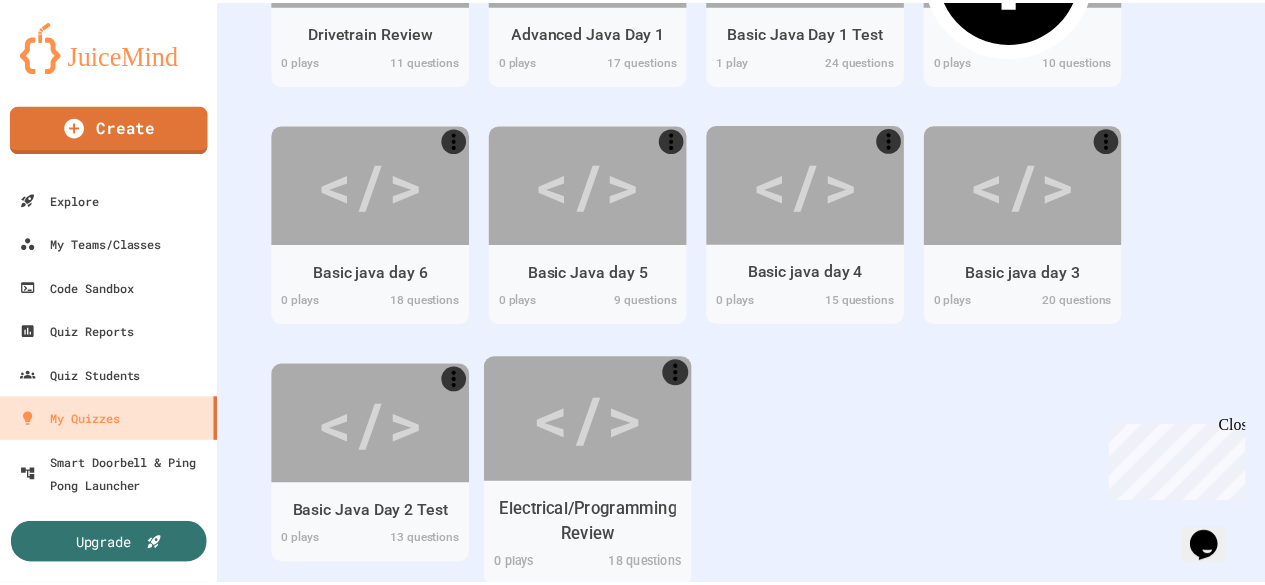scroll, scrollTop: 858, scrollLeft: 0, axis: vertical 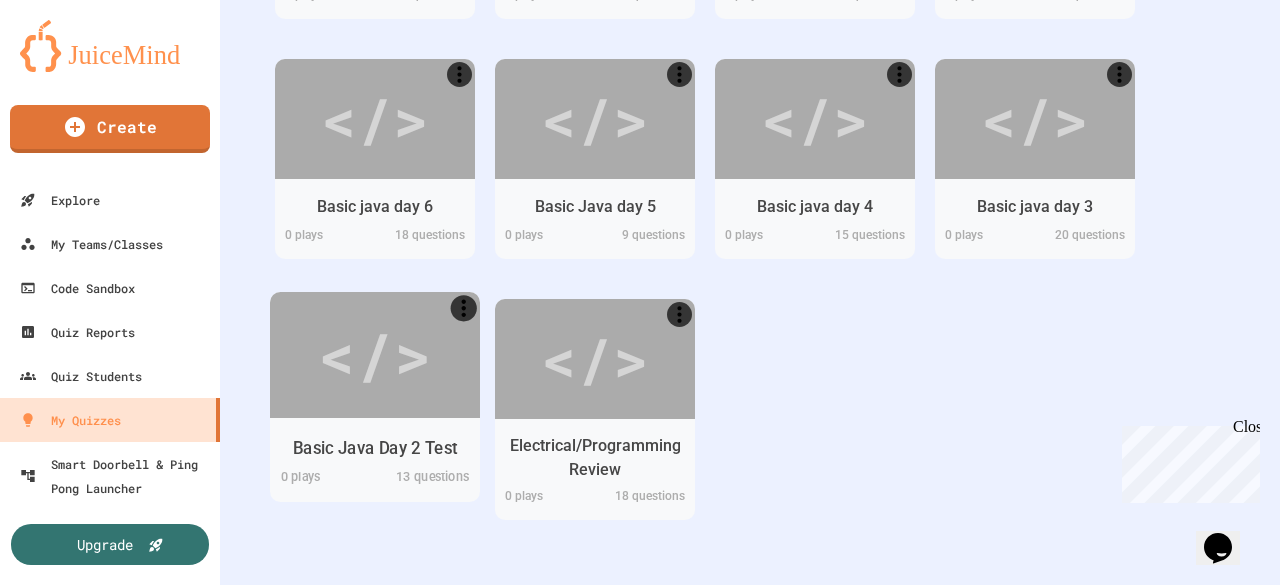 click on "</>" at bounding box center [374, 354] 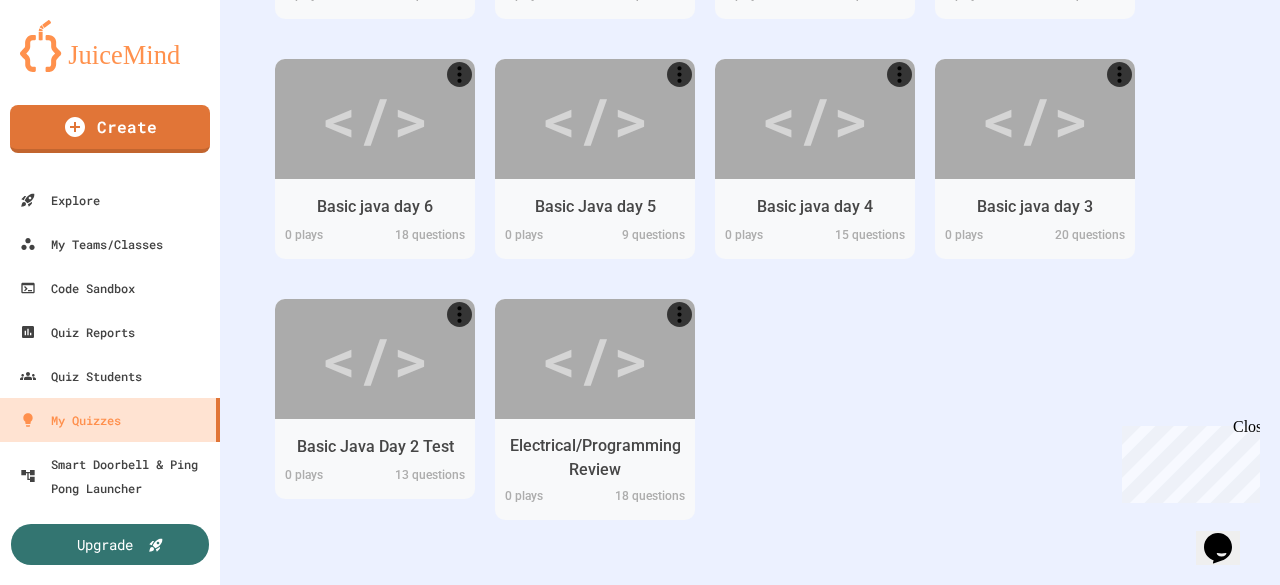 click at bounding box center (418, 837) 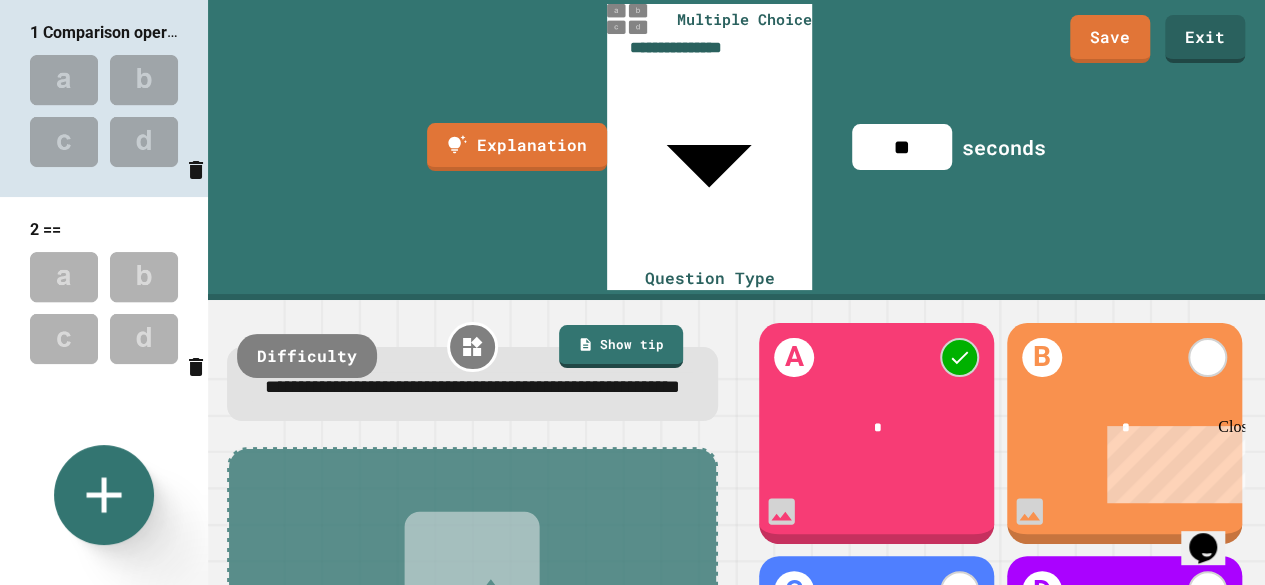 scroll, scrollTop: 721, scrollLeft: 0, axis: vertical 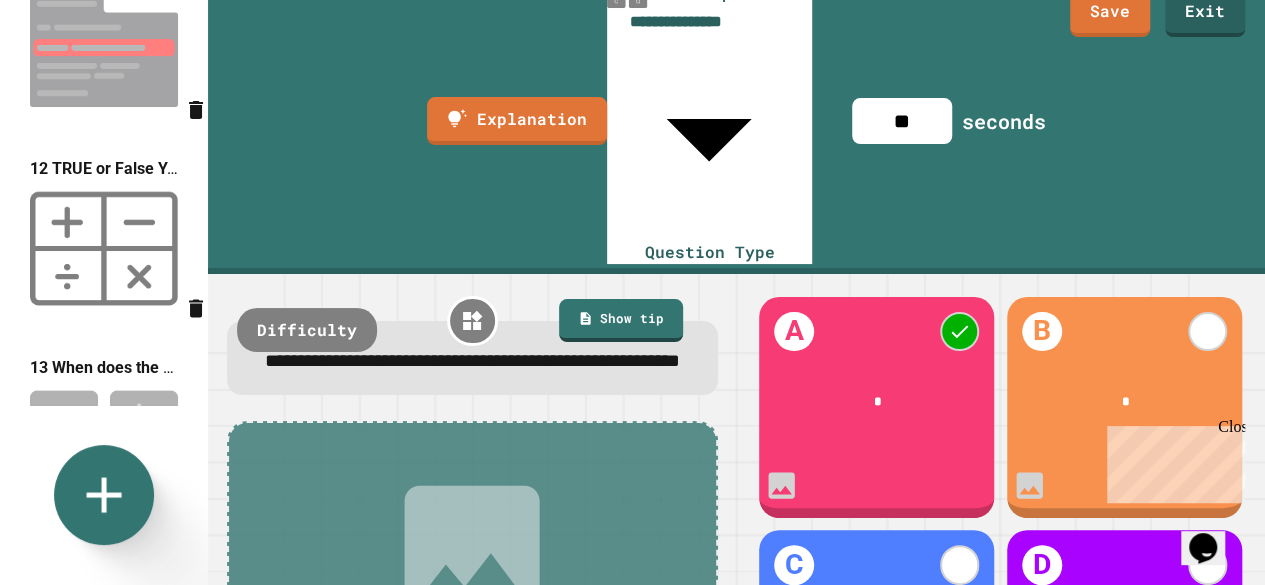 click at bounding box center (104, 447) 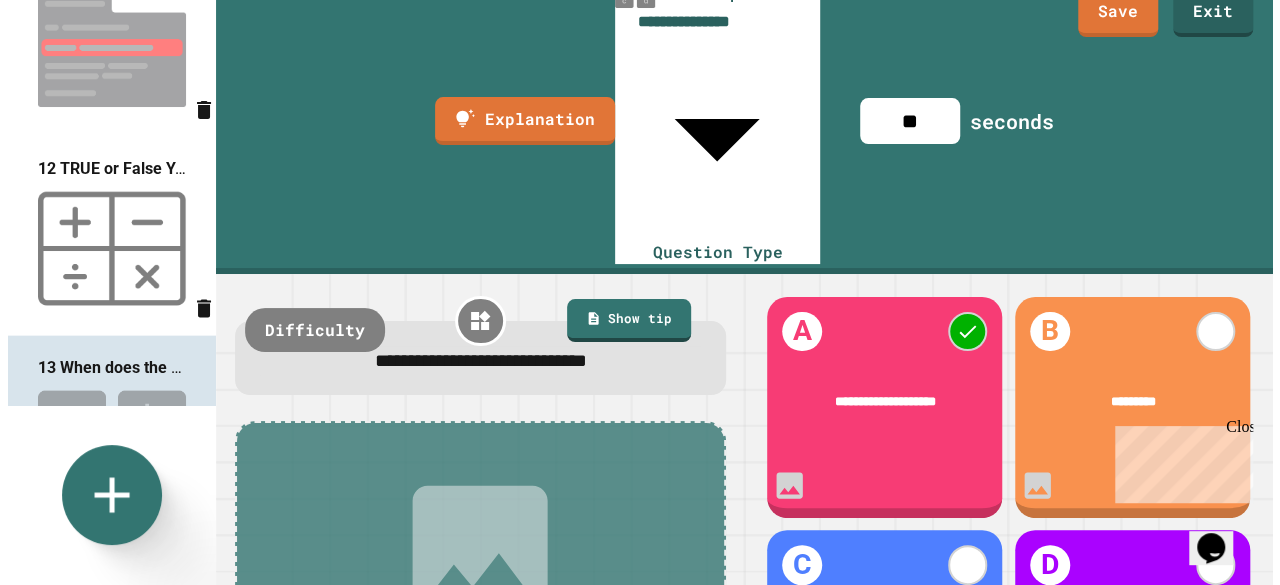 scroll, scrollTop: 0, scrollLeft: 0, axis: both 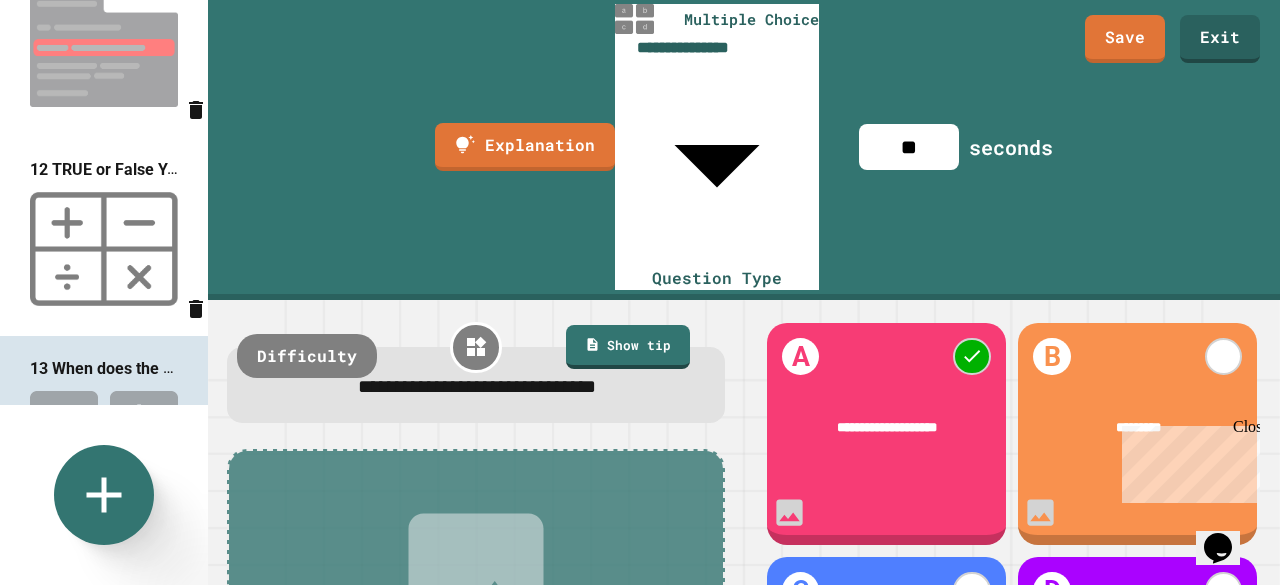 click on "**********" at bounding box center (476, 551) 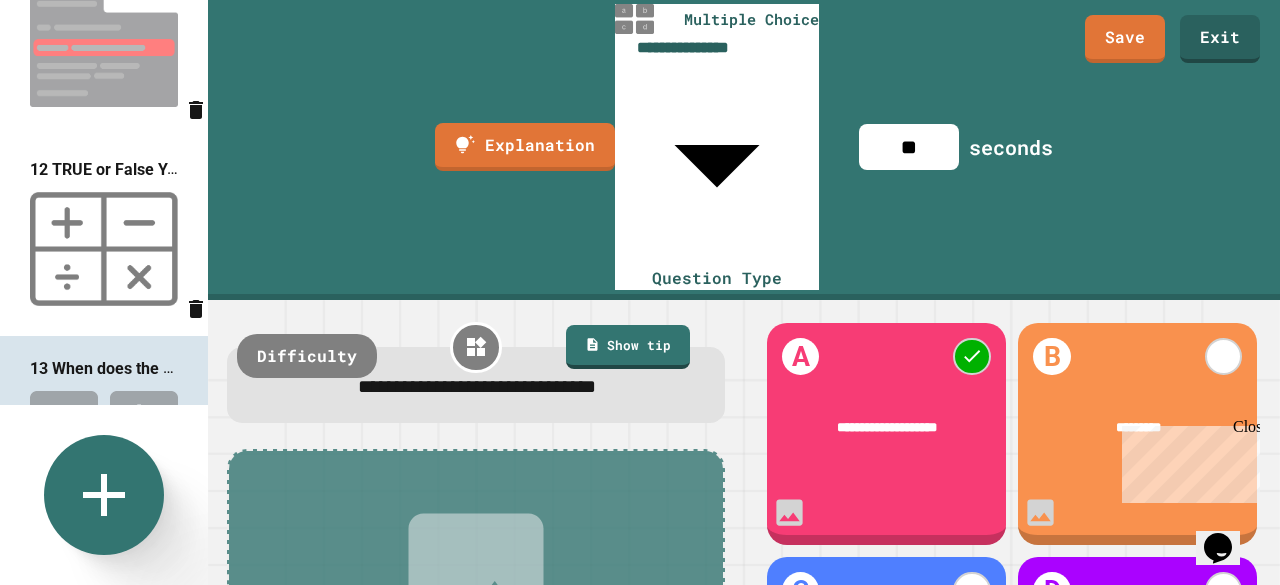 click 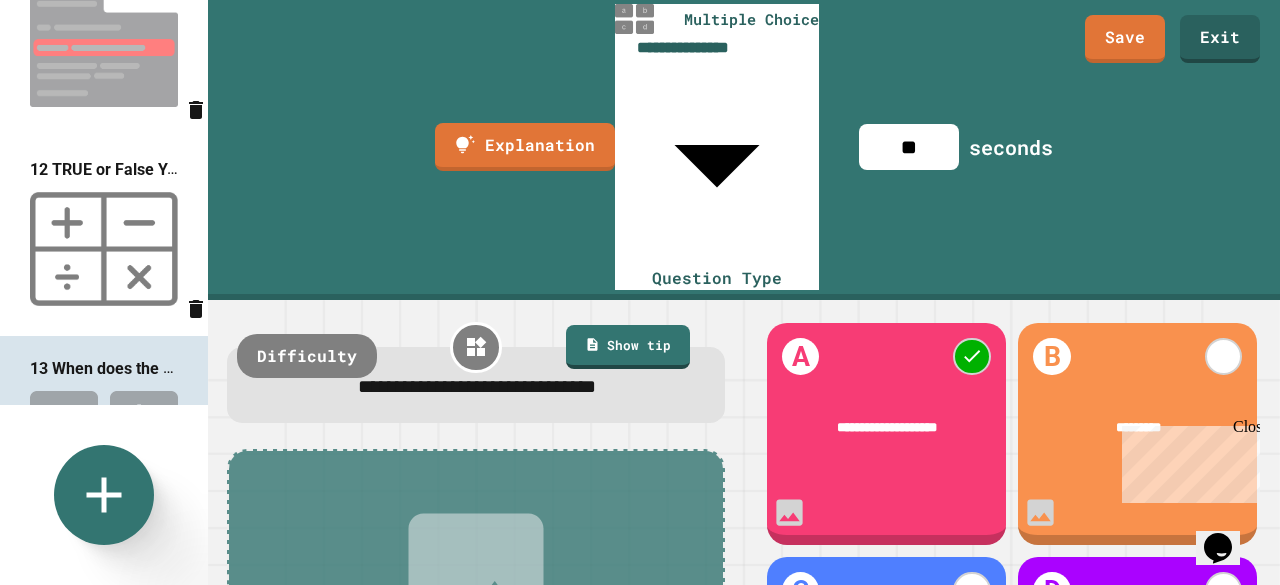 click on "Multiple Choice" at bounding box center (326, 819) 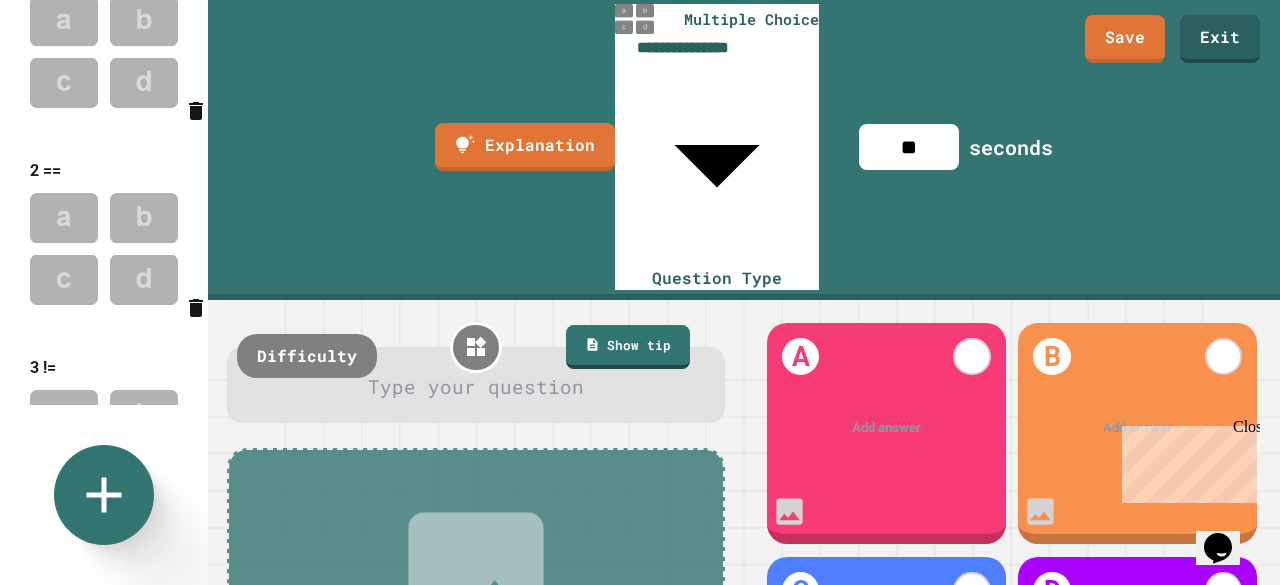 scroll, scrollTop: 0, scrollLeft: 0, axis: both 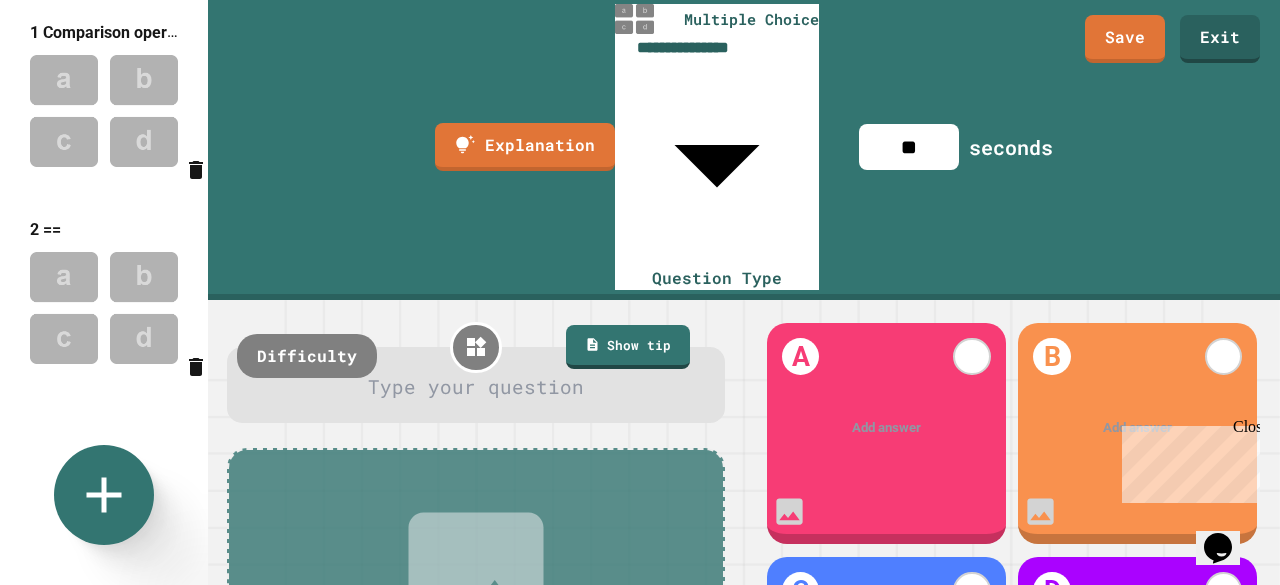 click at bounding box center (104, 111) 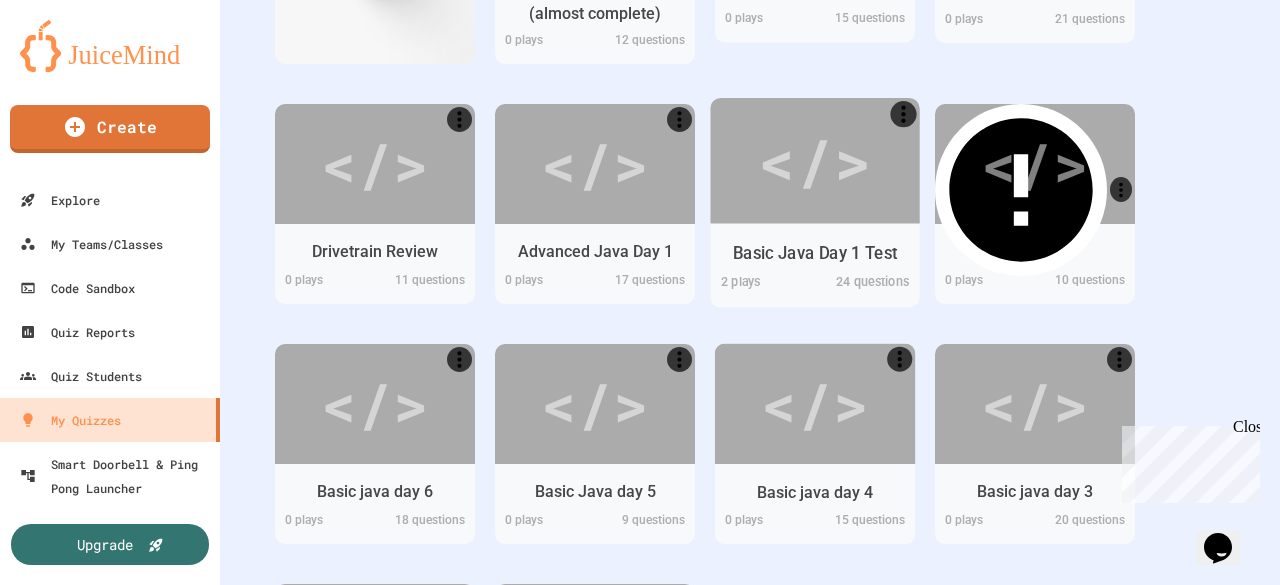 scroll, scrollTop: 560, scrollLeft: 0, axis: vertical 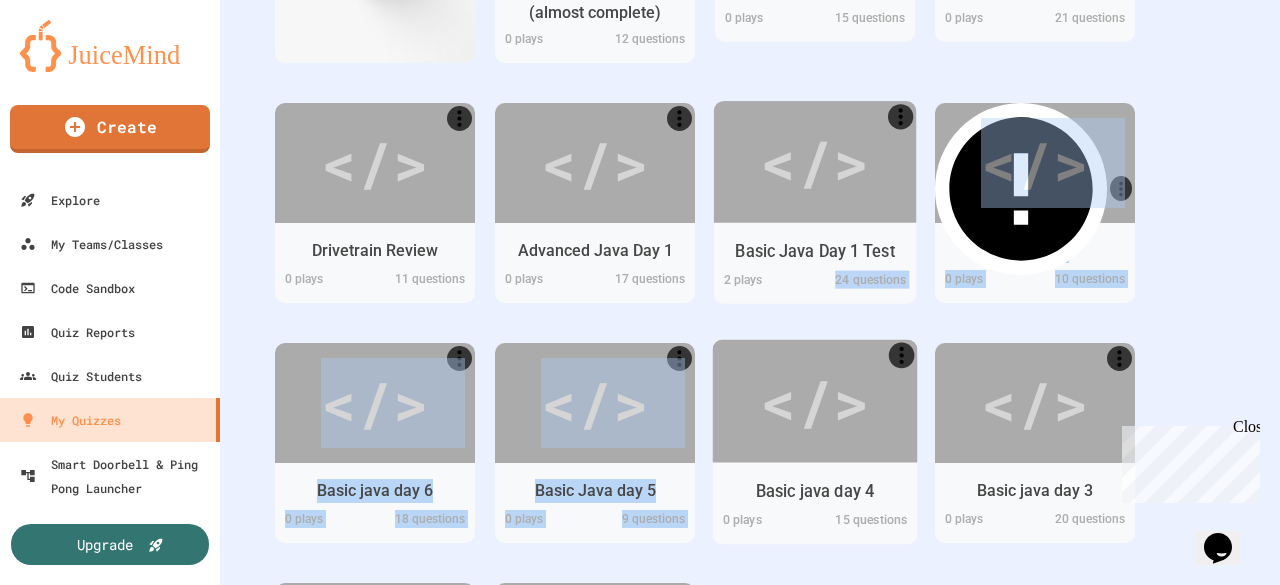 drag, startPoint x: 742, startPoint y: 452, endPoint x: 810, endPoint y: 277, distance: 187.74718 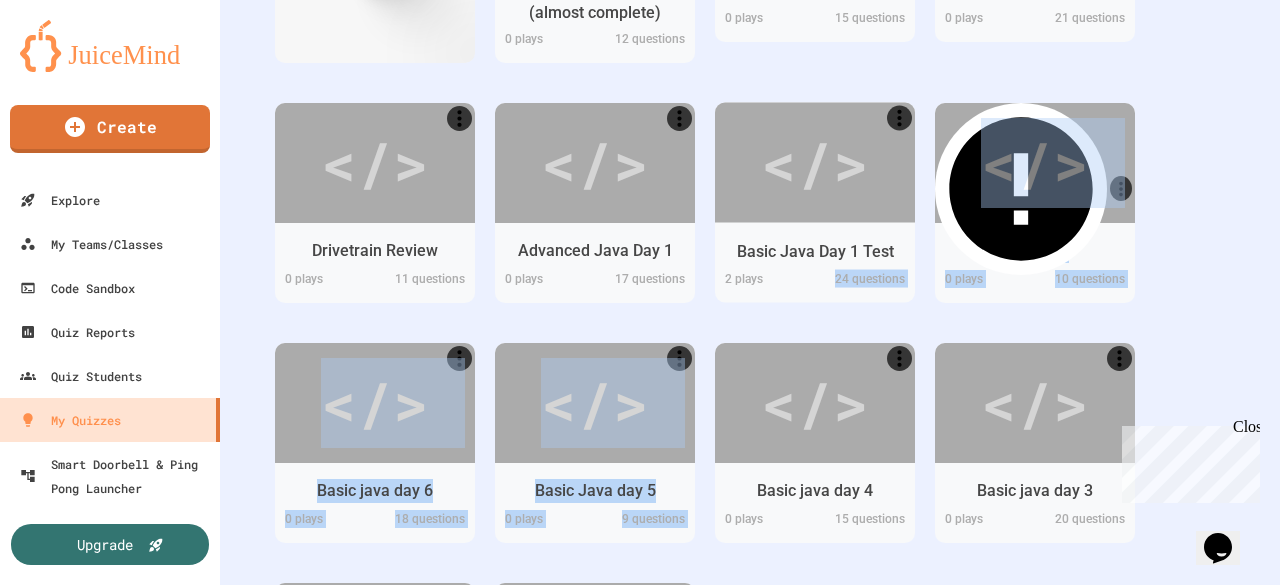 click on "My Quizzes </> Advance Java 3 (almost complete) 0 play s 12 questions </> Advanced Java Day 2 0 play s 15 questions </> Git and GitLab Practice 0 play s 21 questions </> Drivetrain Review 0 play s 11 questions </> Advanced Java Day 1 0 play s 17 questions </> Basic Java Day 1 Test 2 play s 24 questions </> Limelight
0 play s 10 questions </> Basic java day 6 0 play s 18 questions </> Basic Java day 5 0 play s 9 questions </> Basic java day 4 0 play s 15 questions </> Basic java day 3  0 play s 20 questions </> Basic Java Day 2 Test 0 play s 13 questions </> Electrical/Programming Review 0 play s 18 questions" at bounding box center (750, 304) 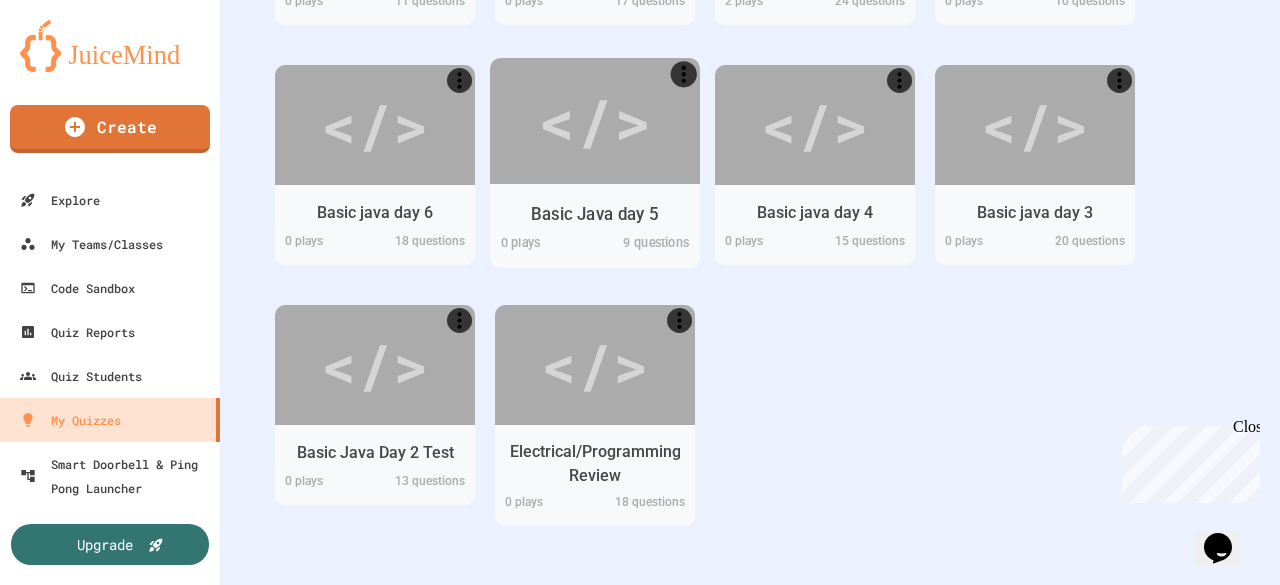 scroll, scrollTop: 858, scrollLeft: 0, axis: vertical 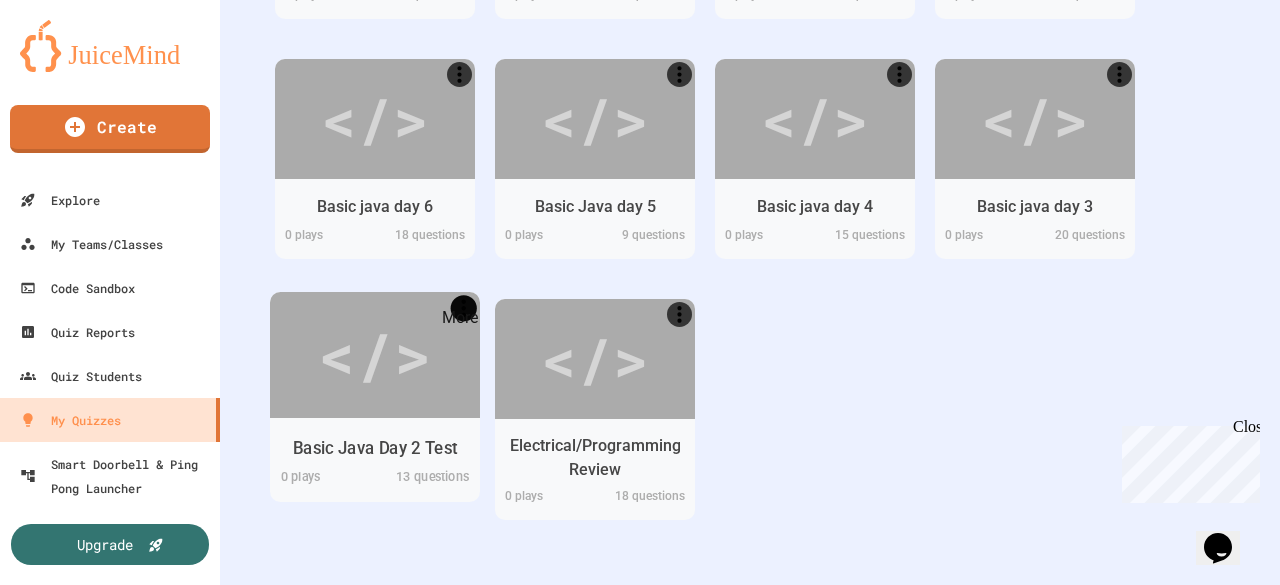 click 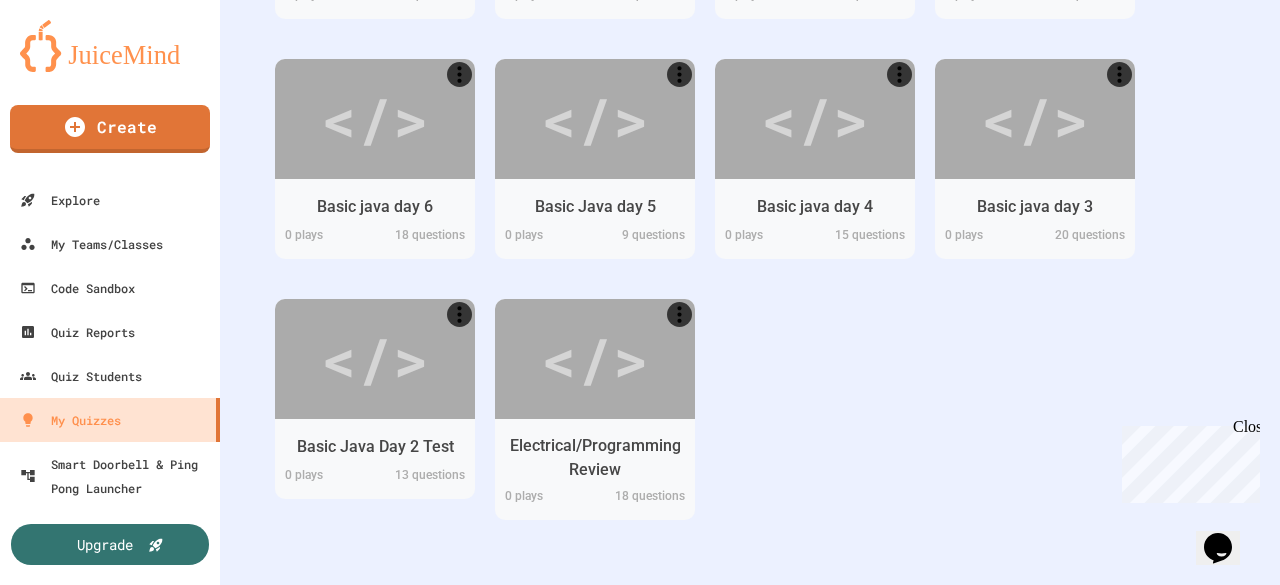 click at bounding box center (640, 587) 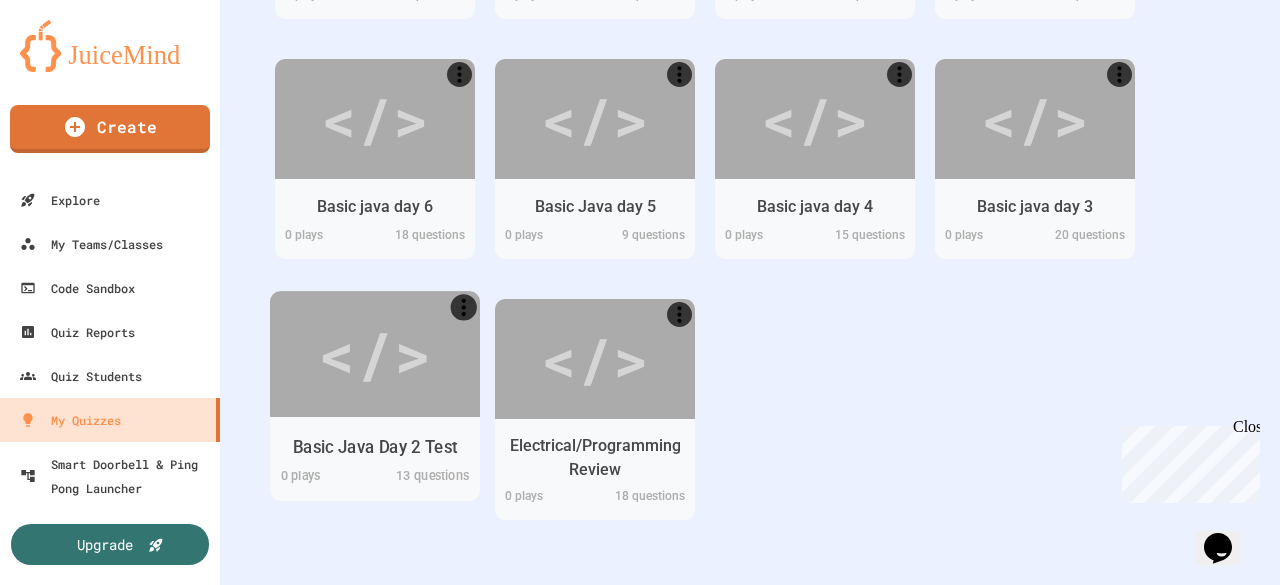 click on "</>" at bounding box center [374, 353] 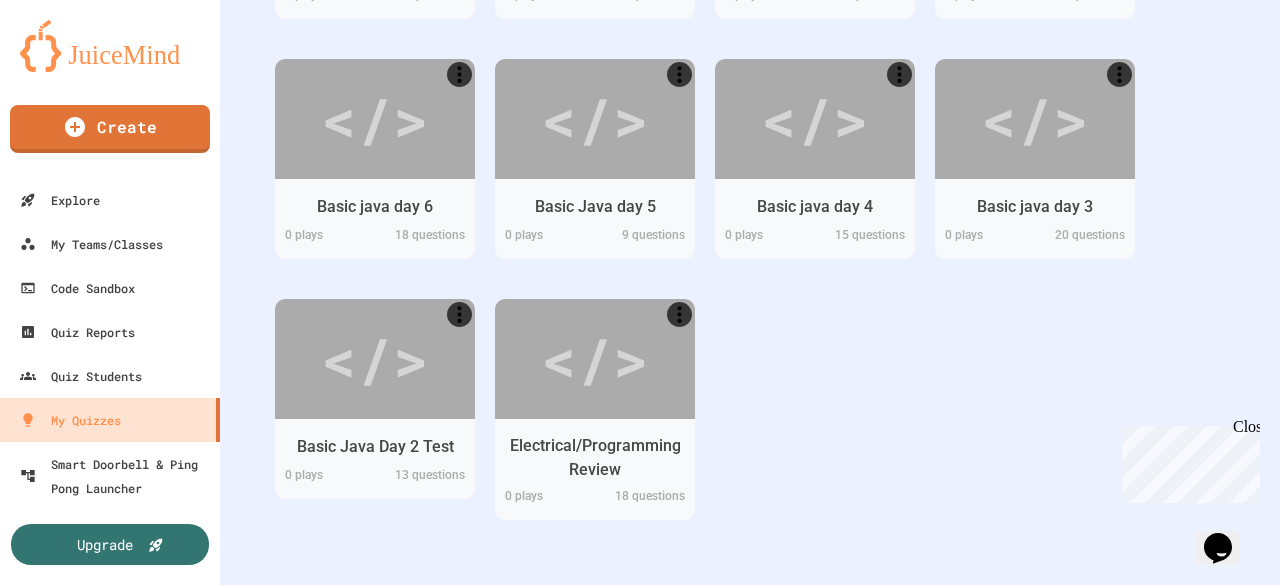 click on "Preview" at bounding box center (566, 884) 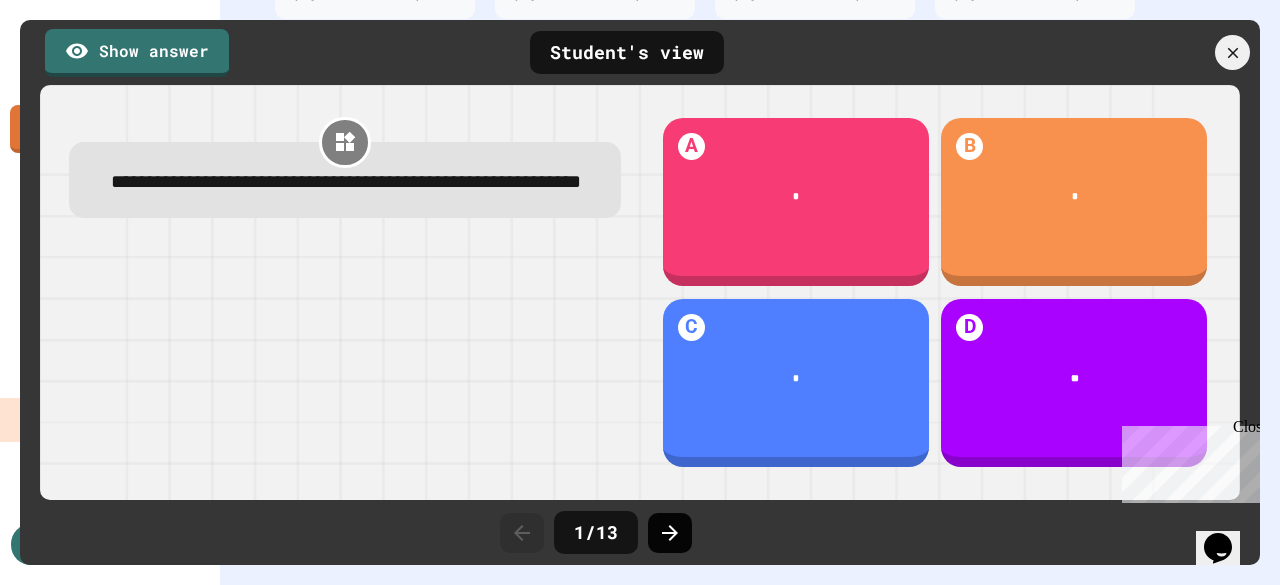 click 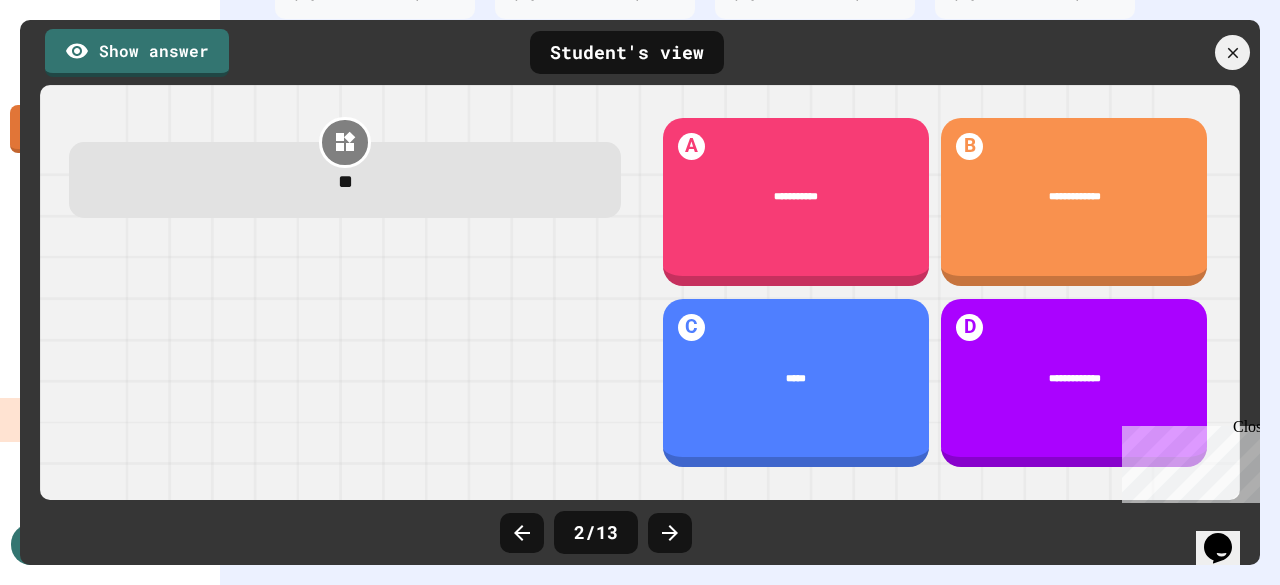 click 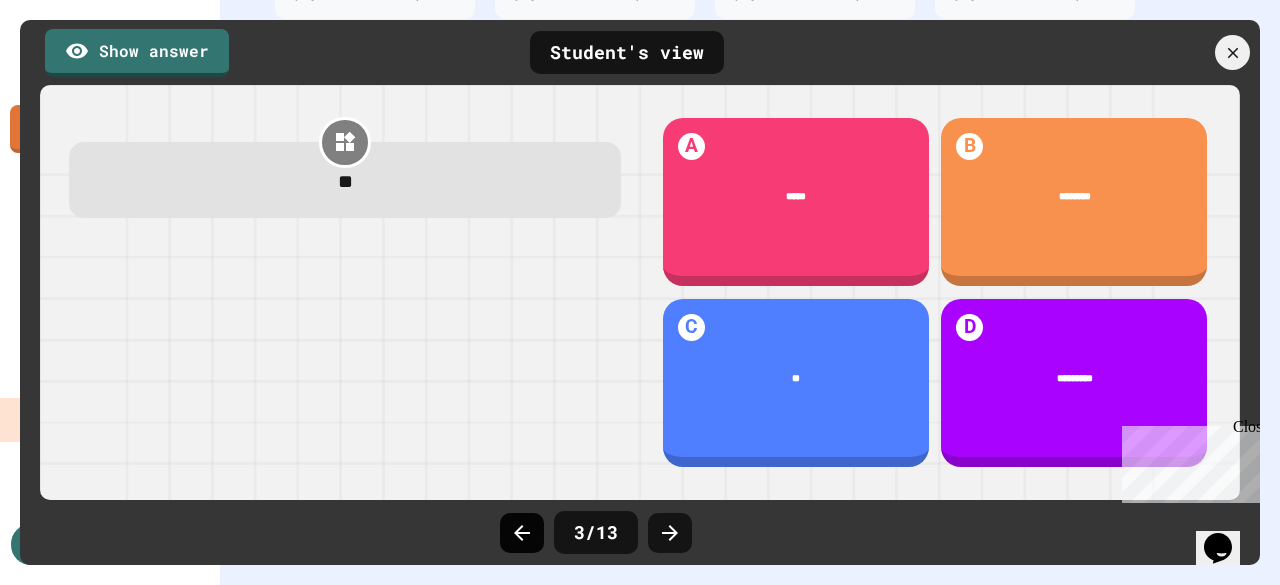 click at bounding box center [522, 533] 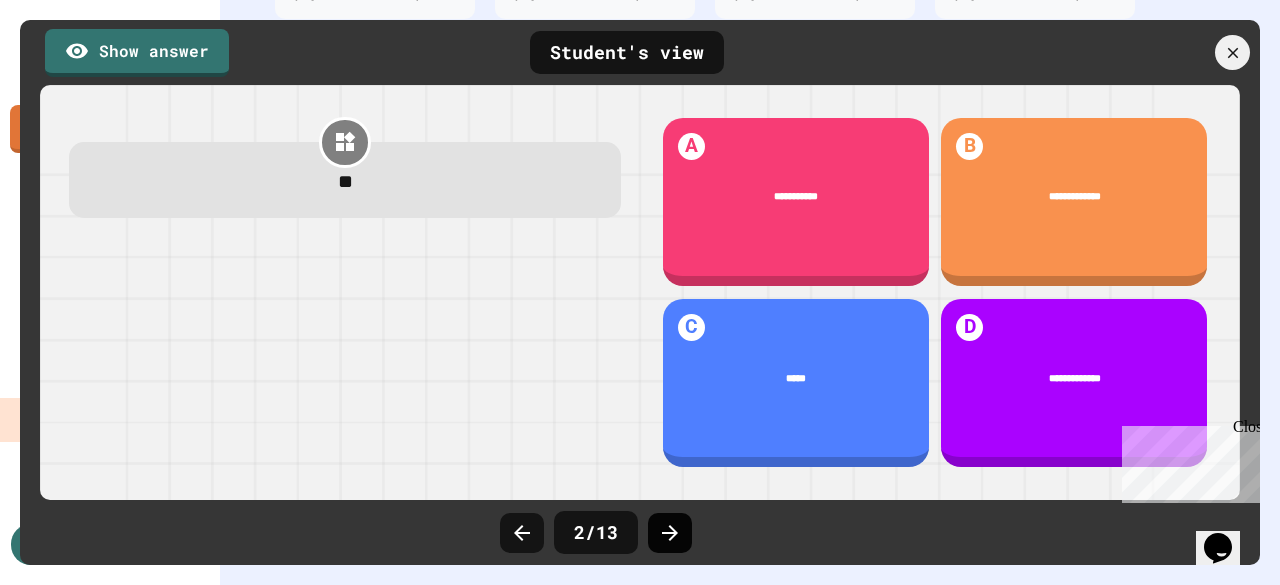 click 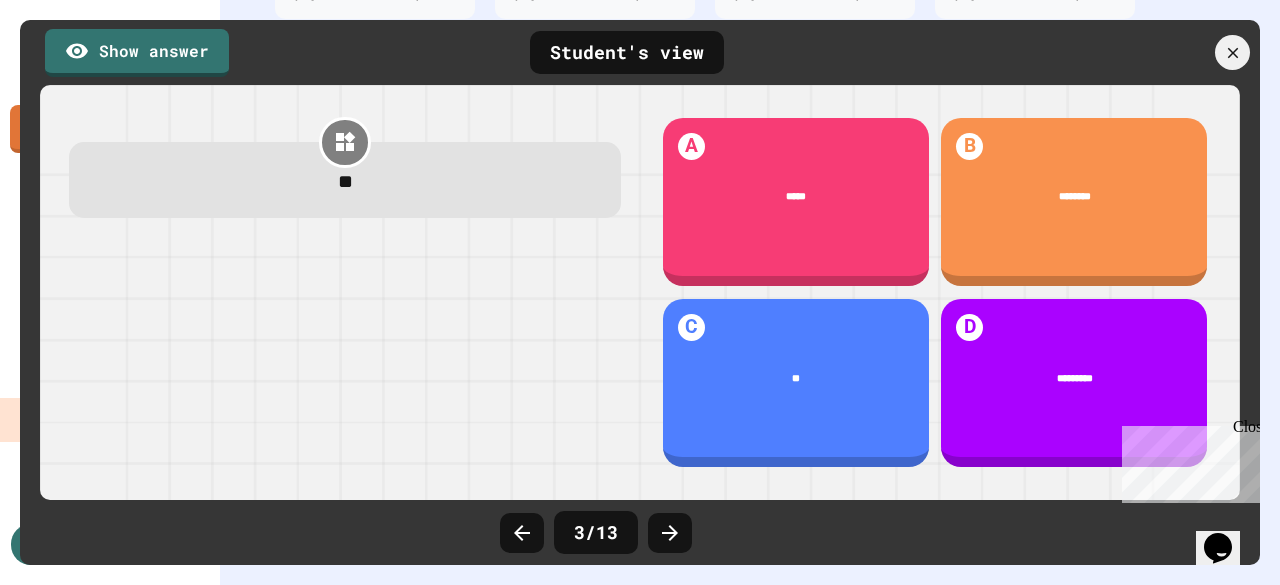 click 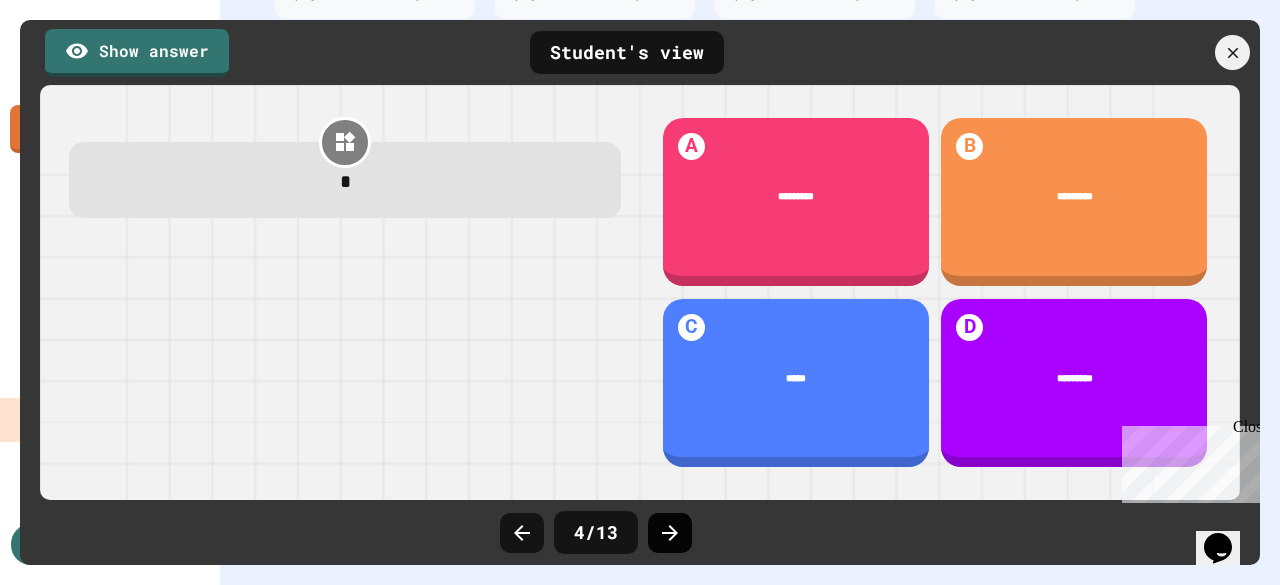 click 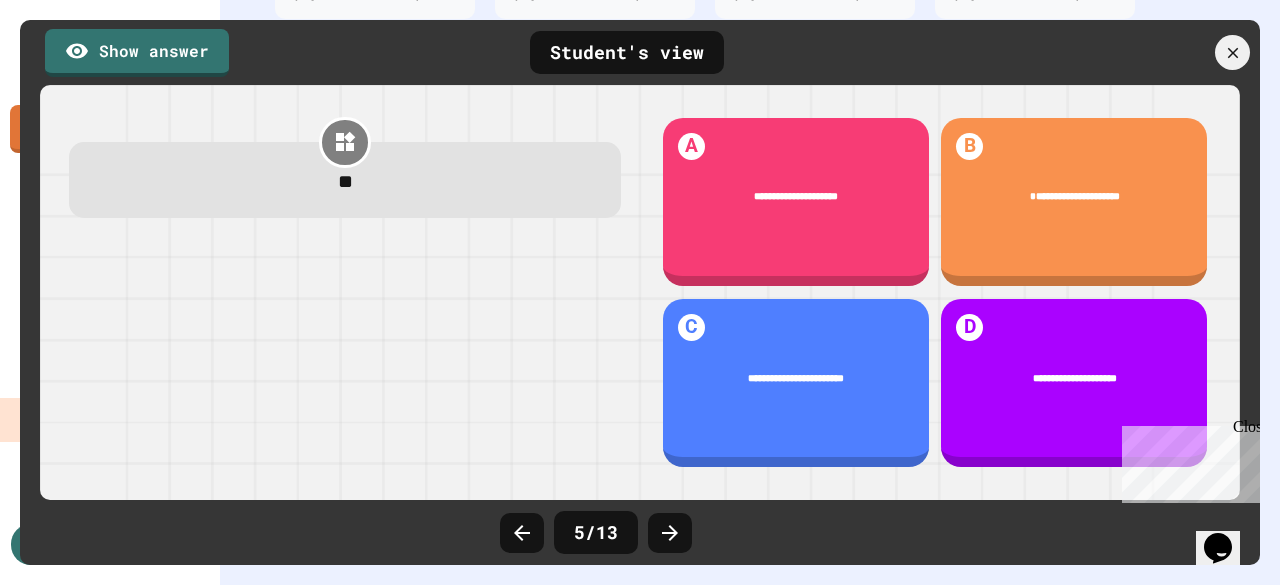 click 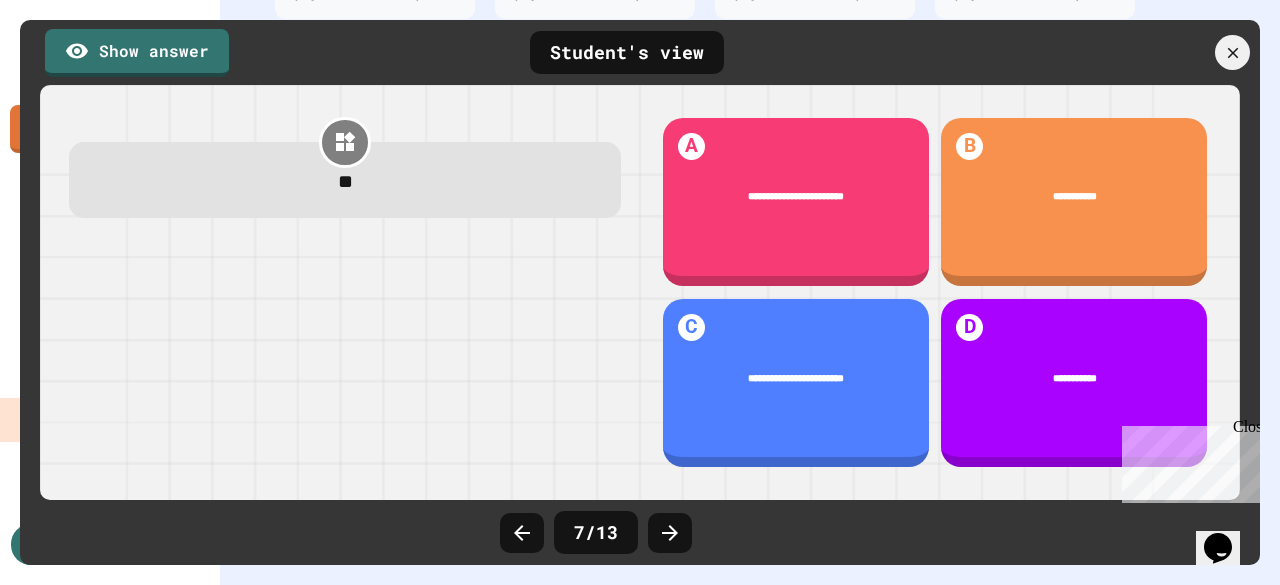 click 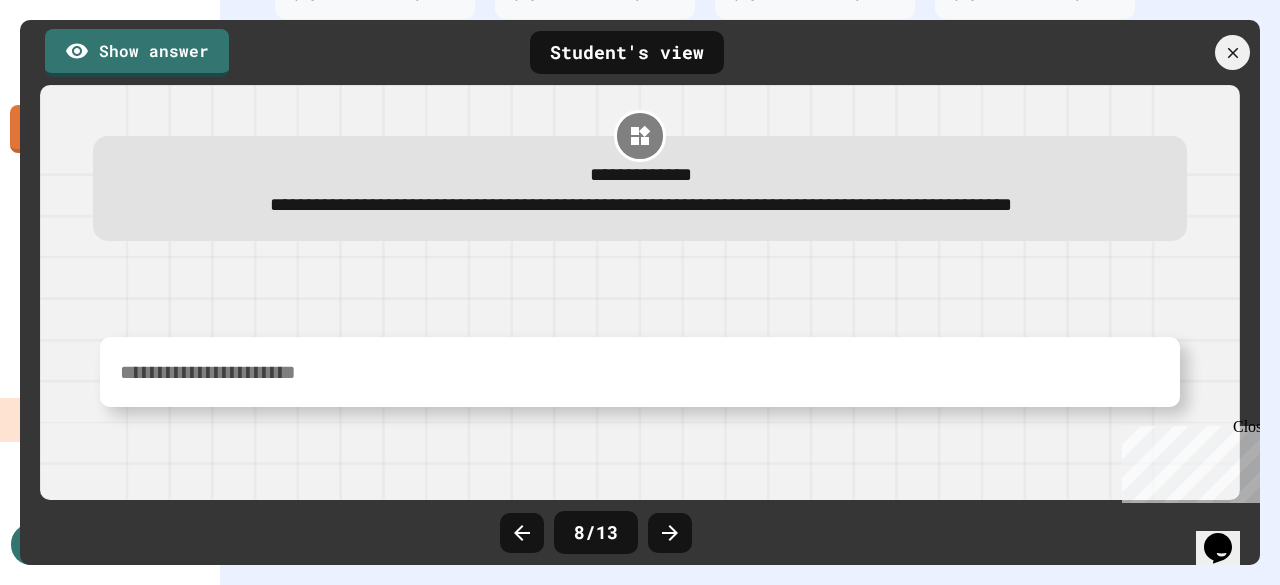 click 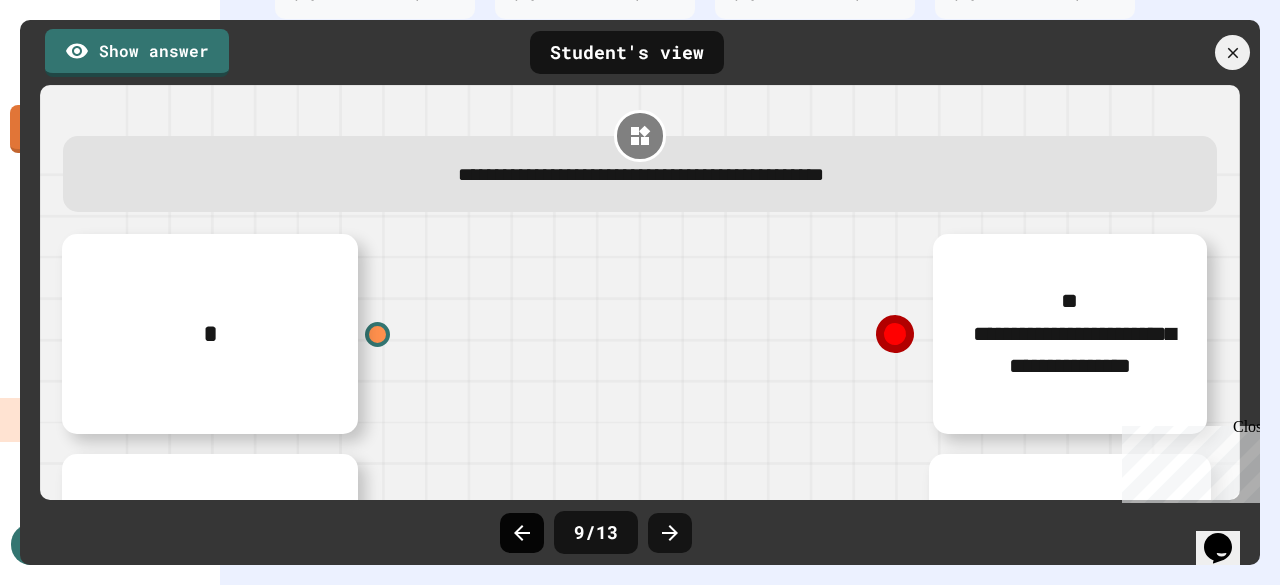 click 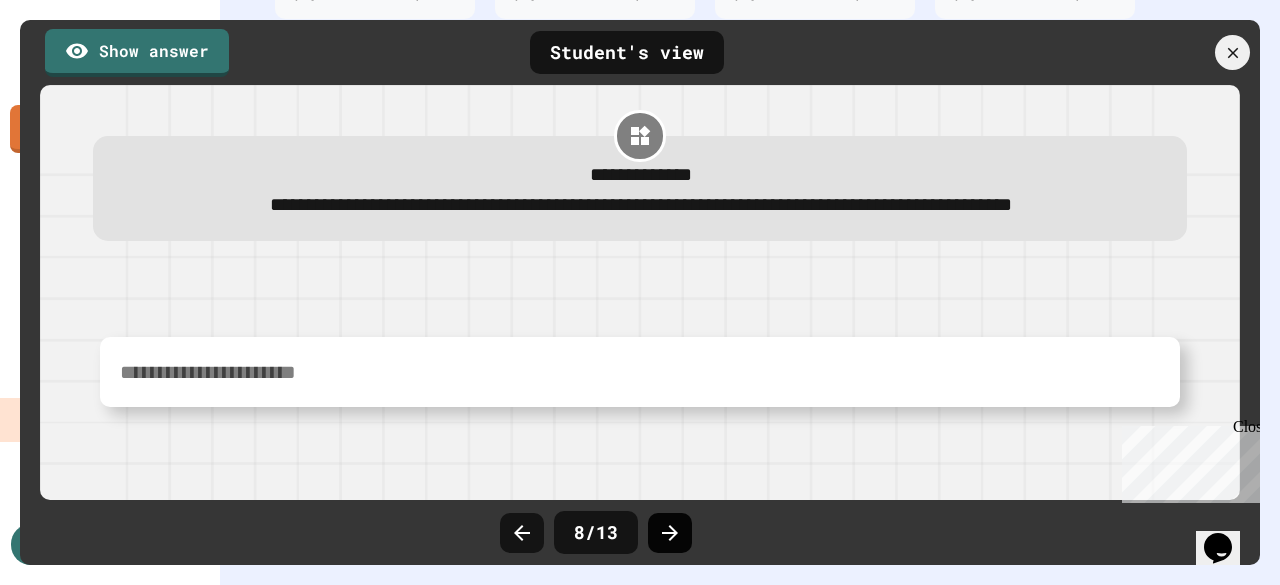click at bounding box center [670, 533] 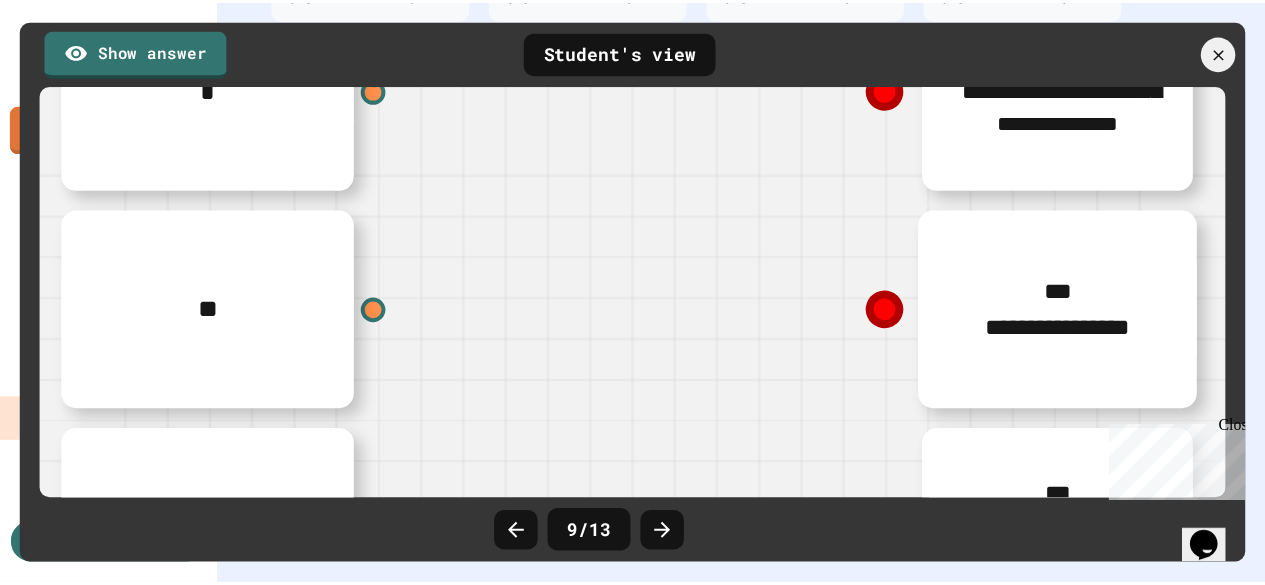 scroll, scrollTop: 400, scrollLeft: 0, axis: vertical 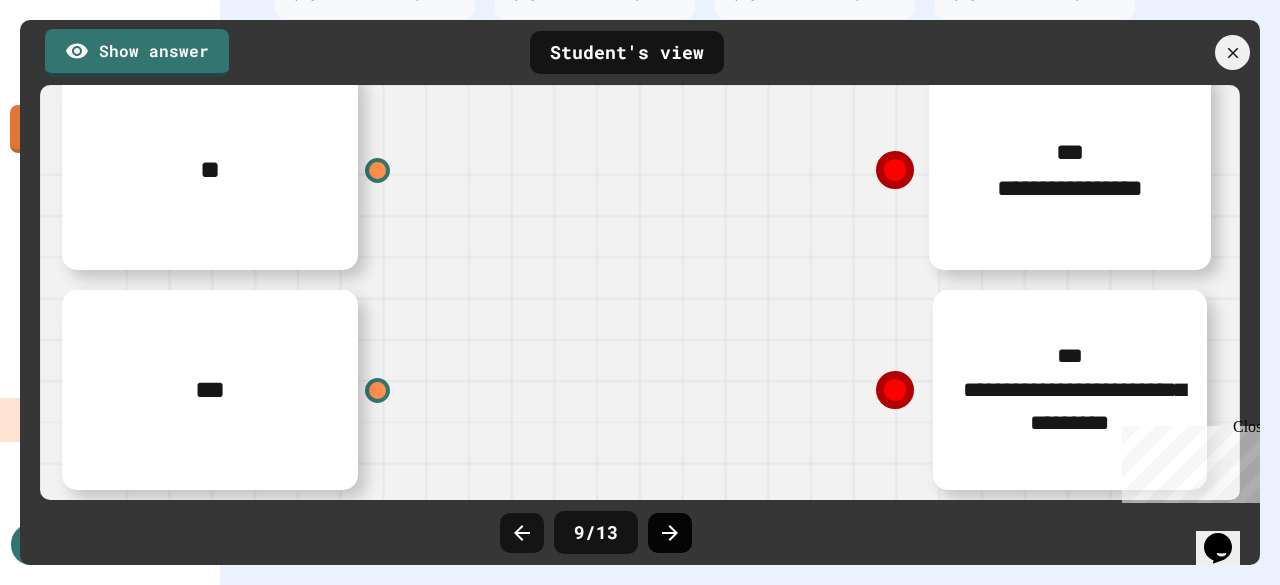 click 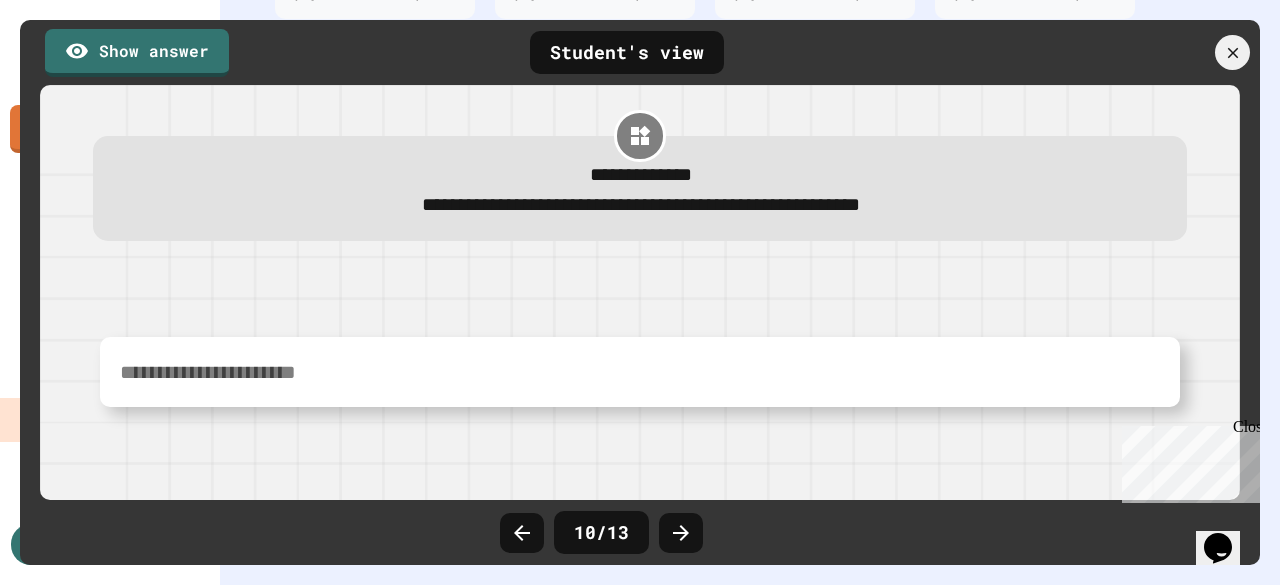 click at bounding box center [681, 533] 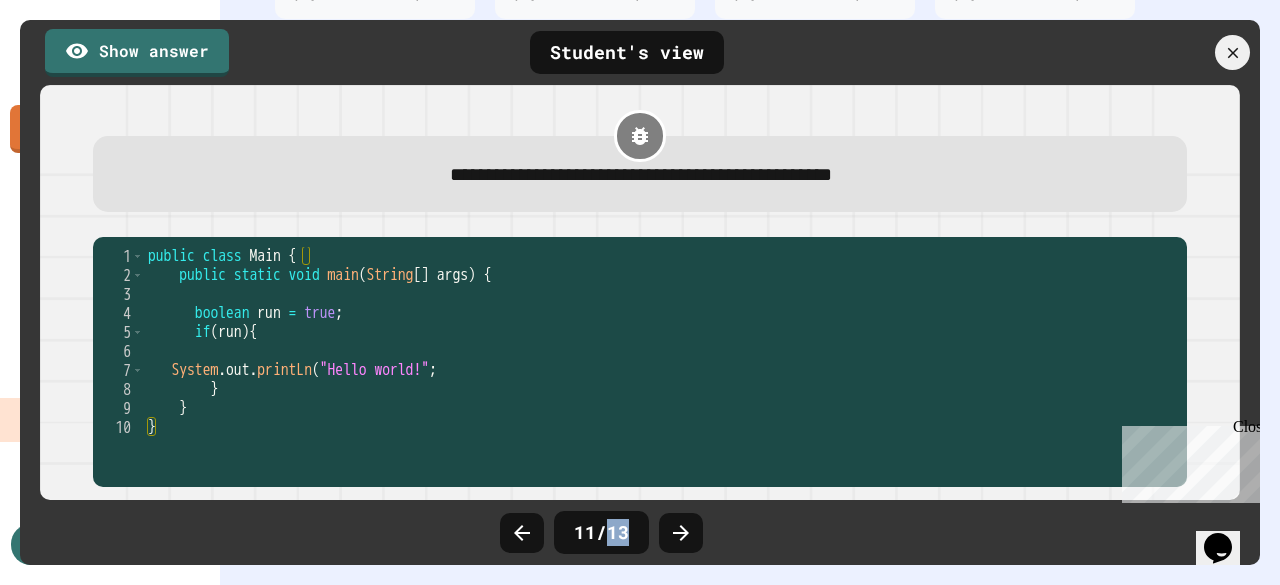 click at bounding box center (681, 533) 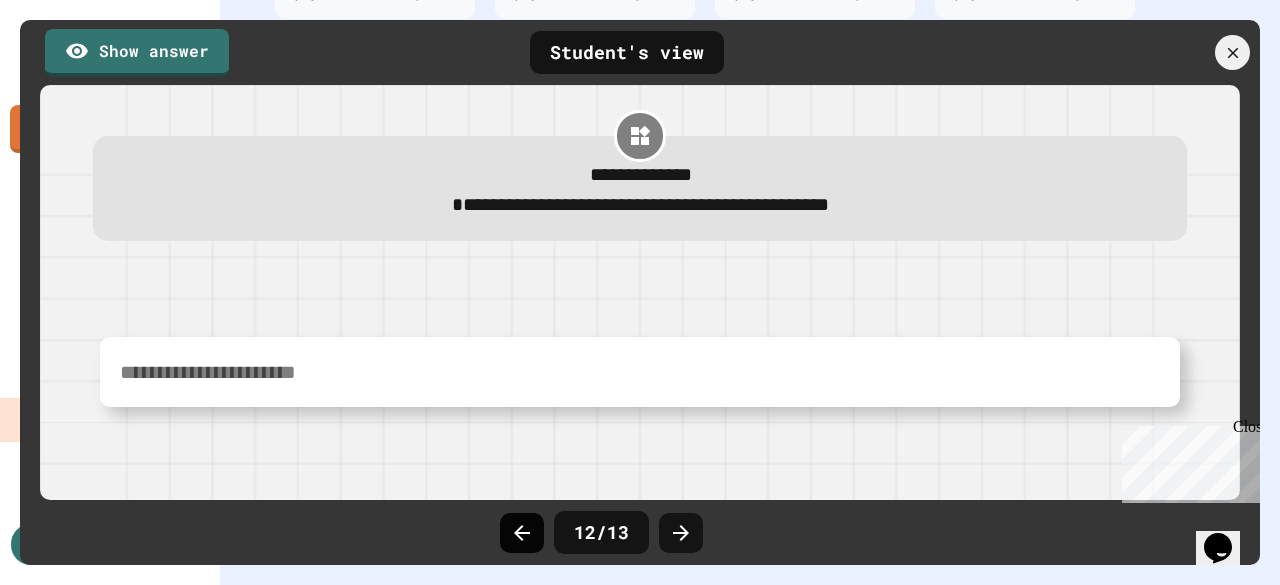 click at bounding box center [522, 533] 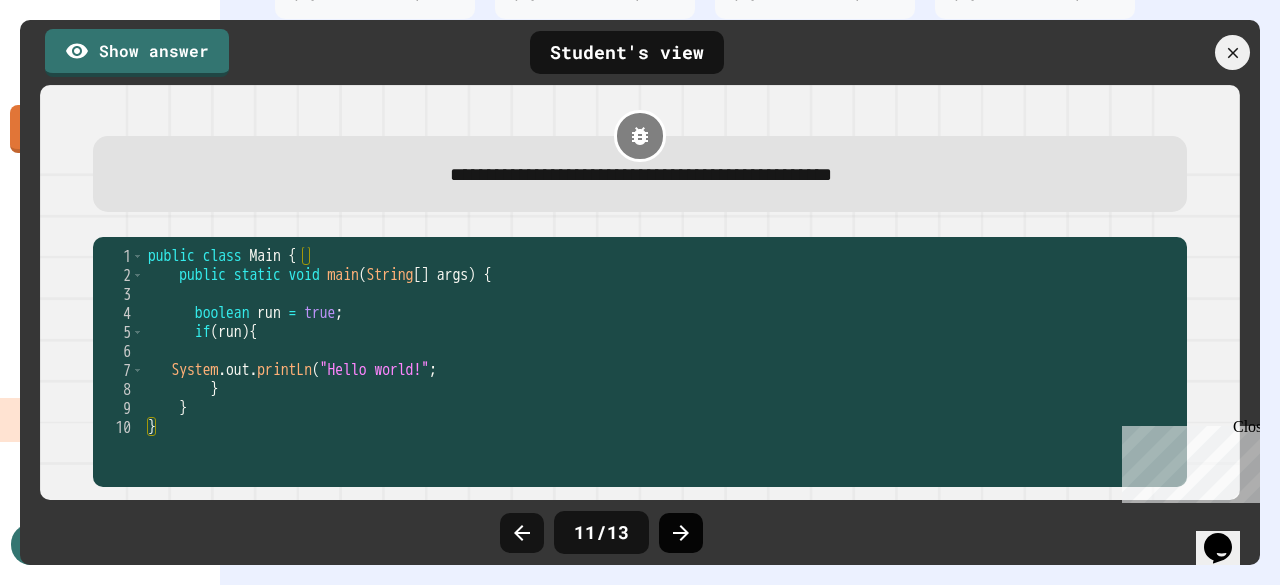 click 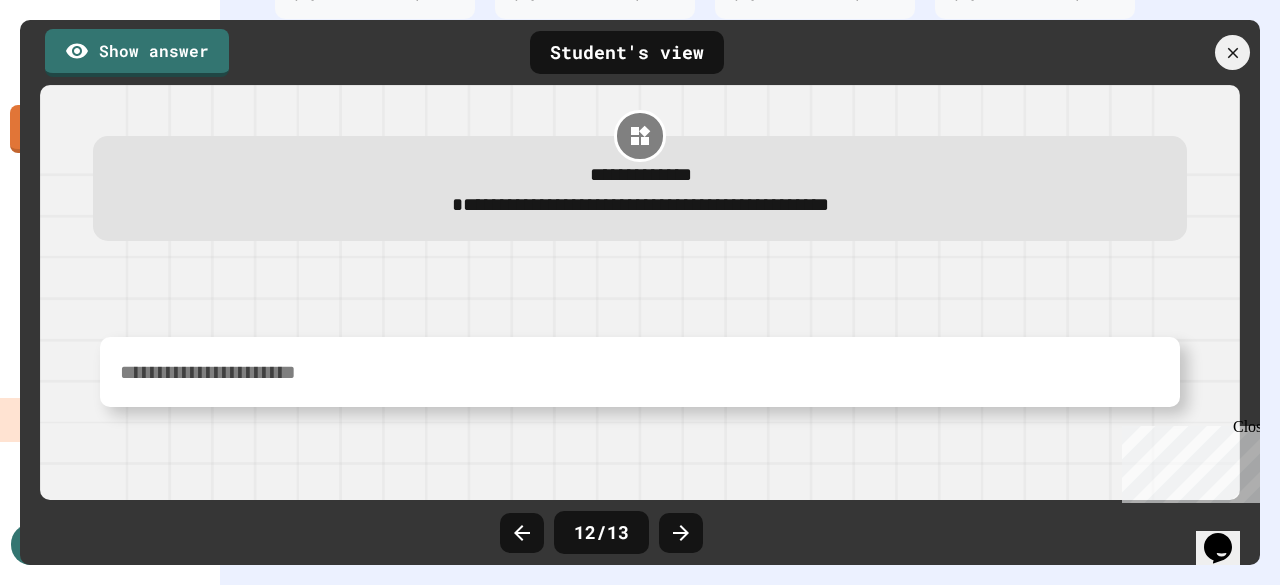 click 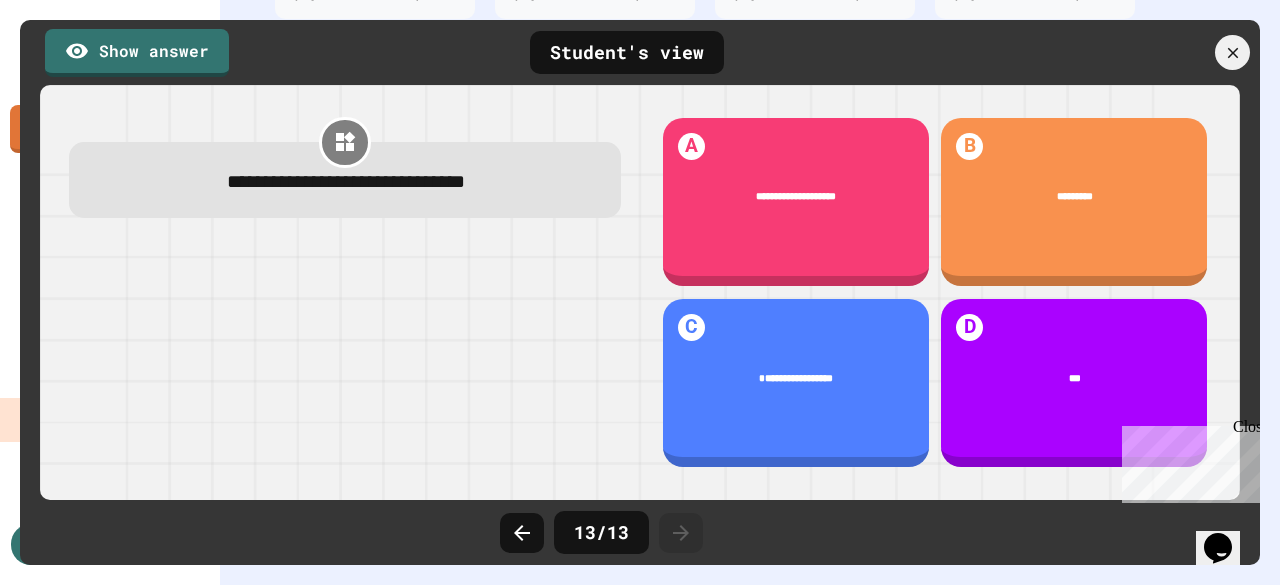 click on "13 / 13" at bounding box center (640, 533) 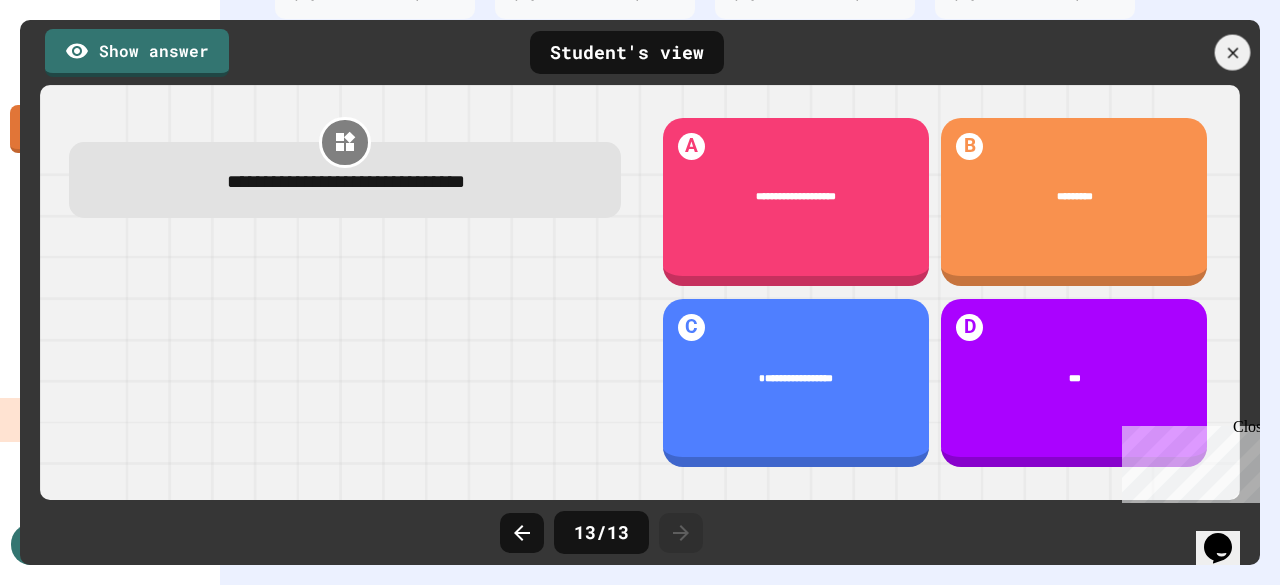 click at bounding box center (20, 293) 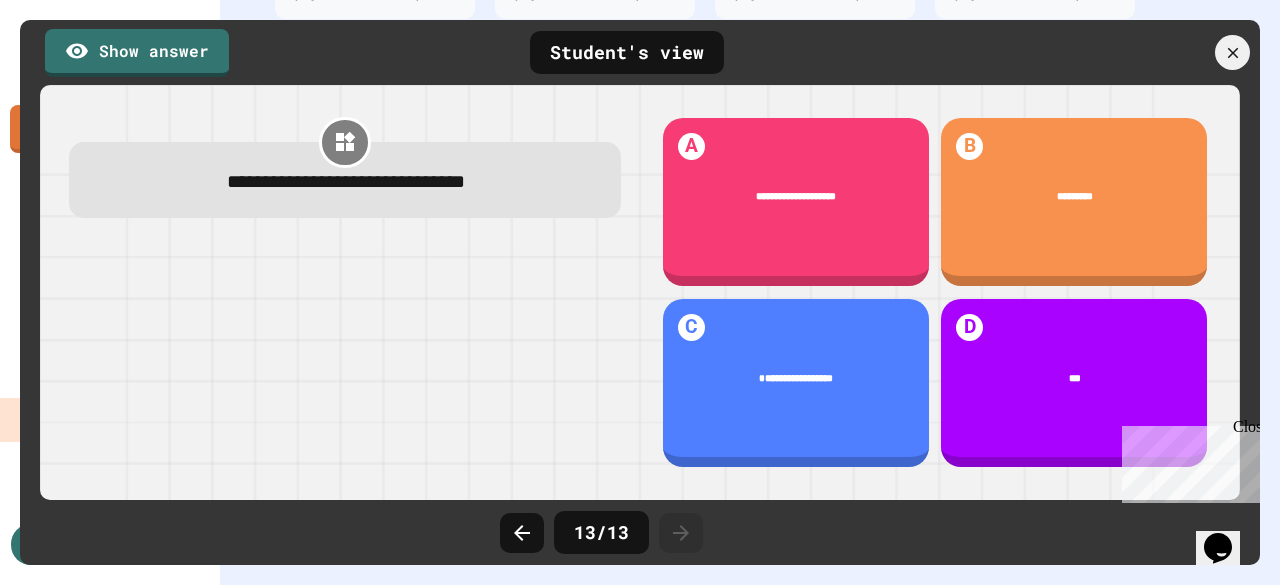 click at bounding box center [20, 293] 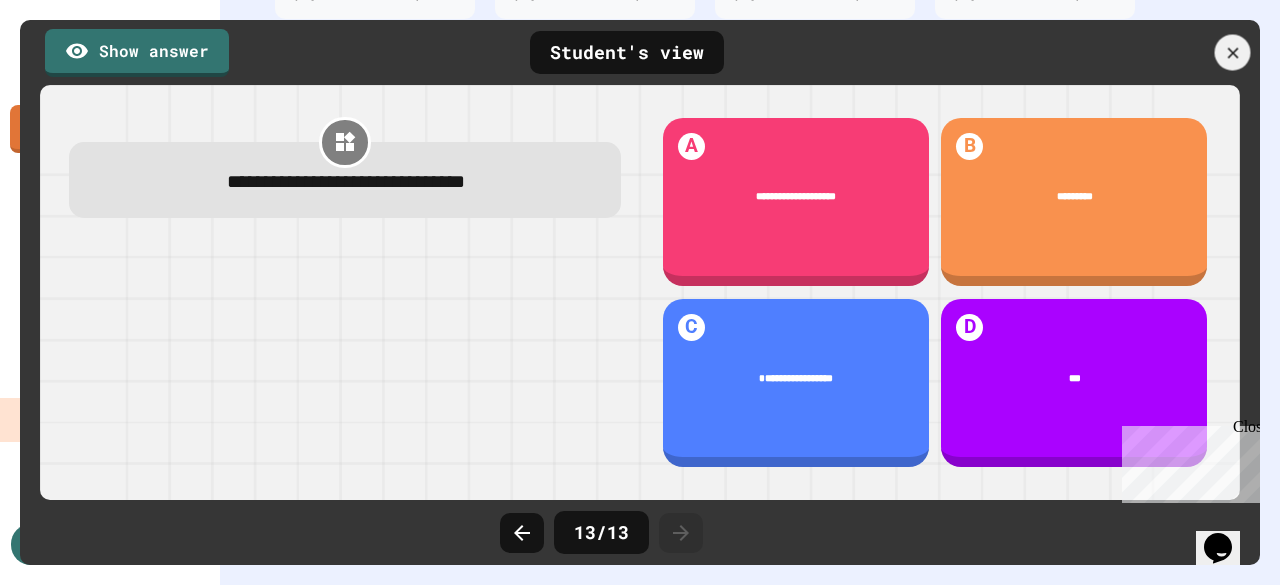 click at bounding box center [1150, 52] 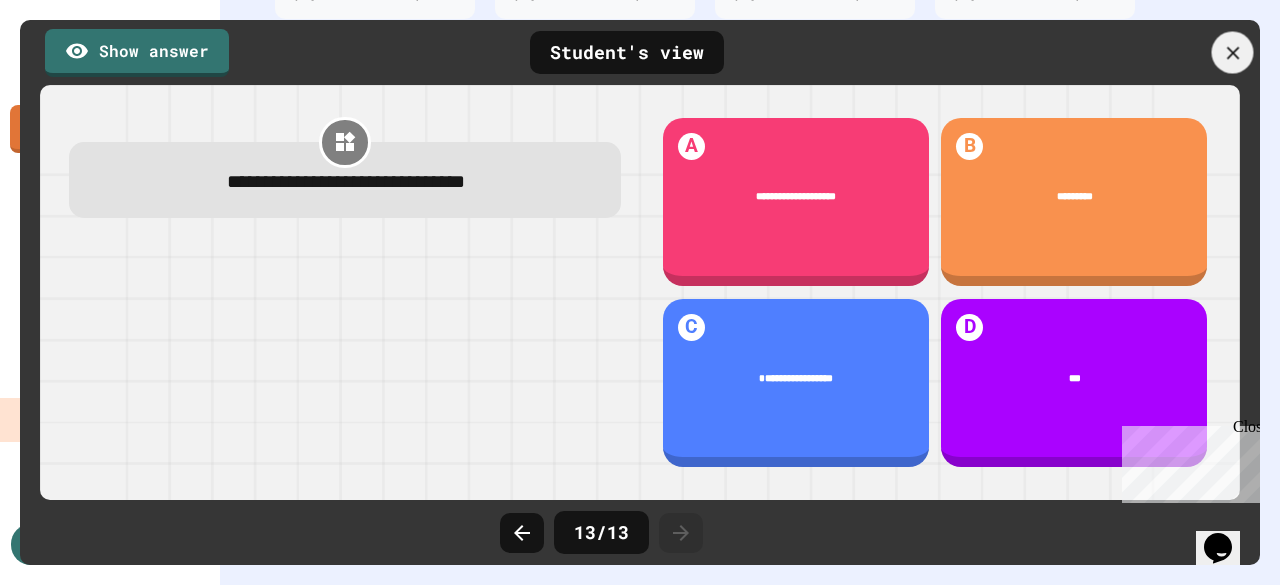 click 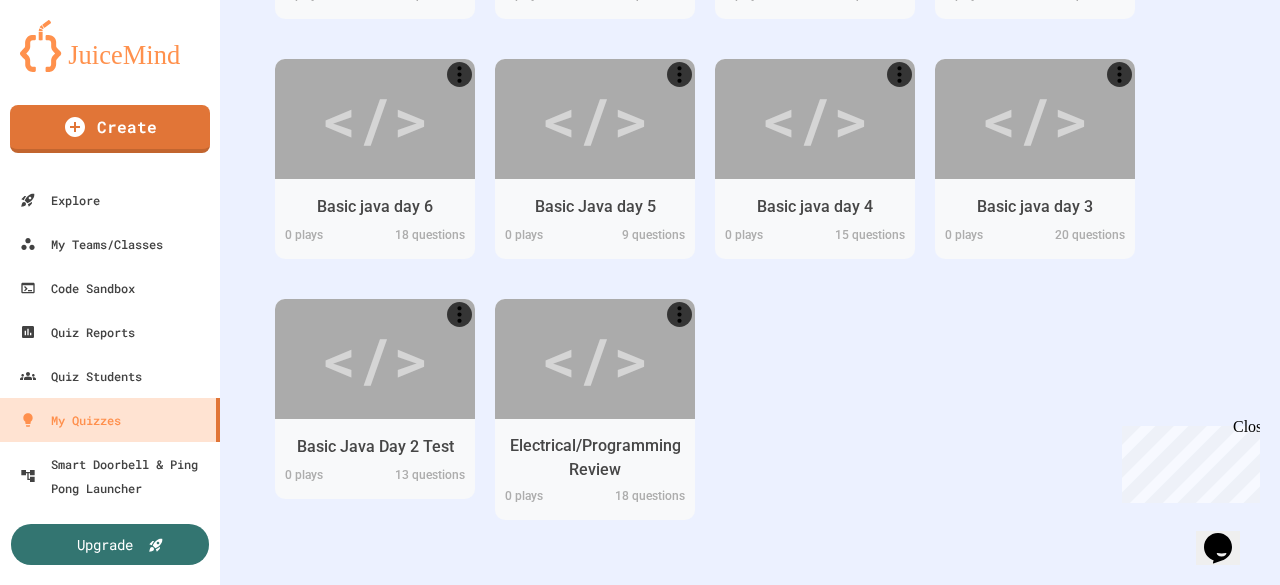 click on "Edit" at bounding box center (594, 715) 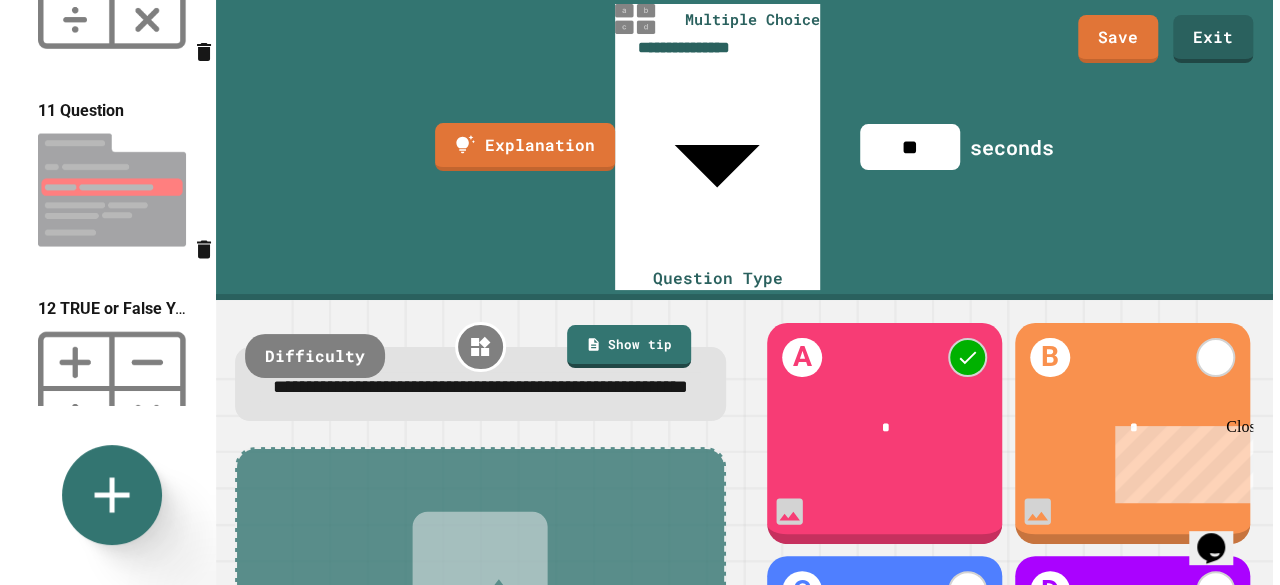 scroll, scrollTop: 2038, scrollLeft: 0, axis: vertical 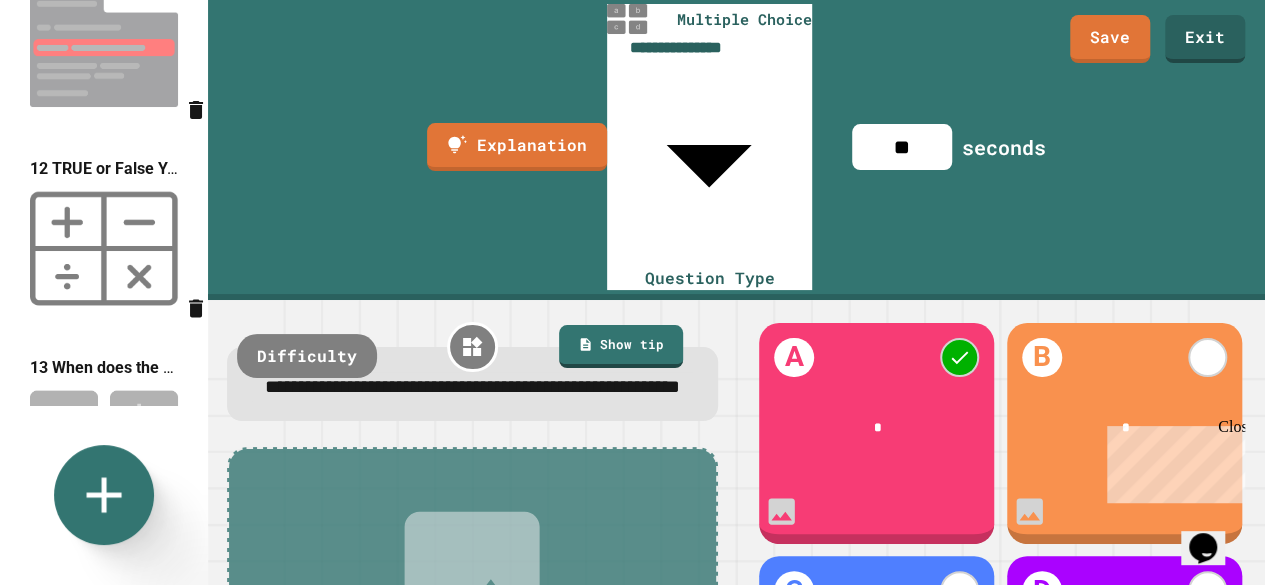 click at bounding box center (104, 447) 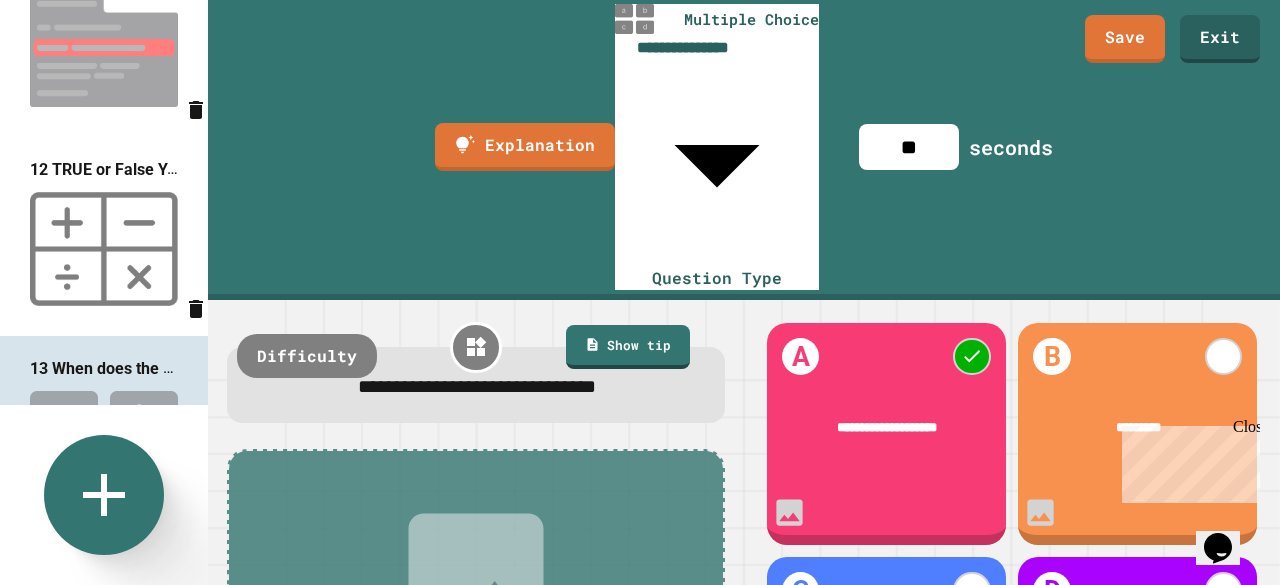 click 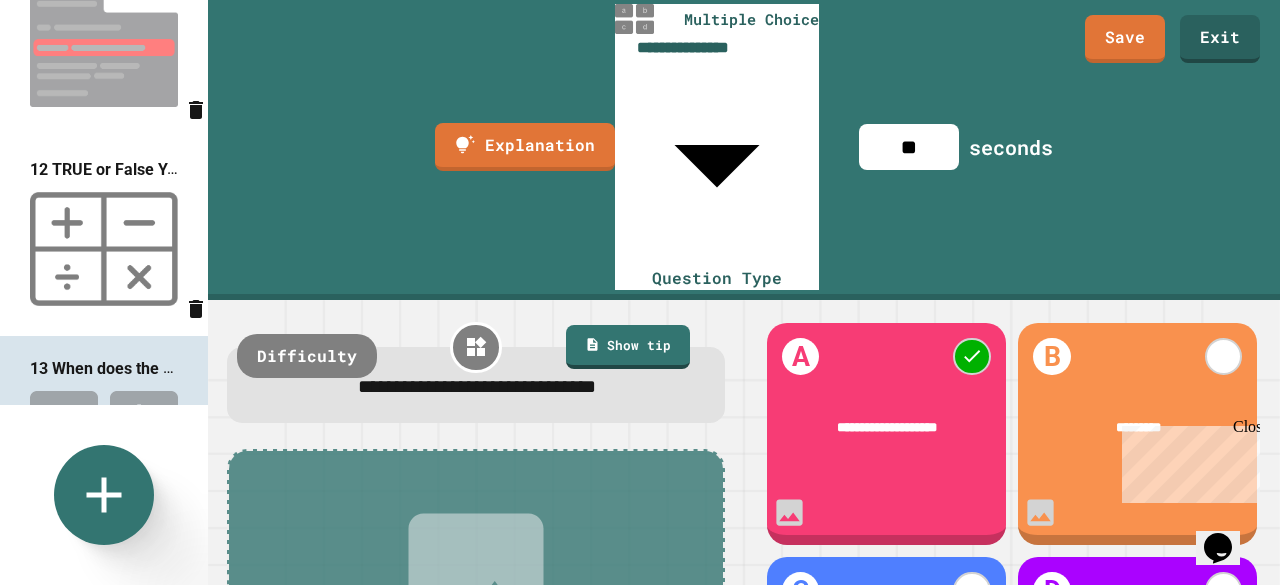 click on "Multiple Choice" at bounding box center [326, 818] 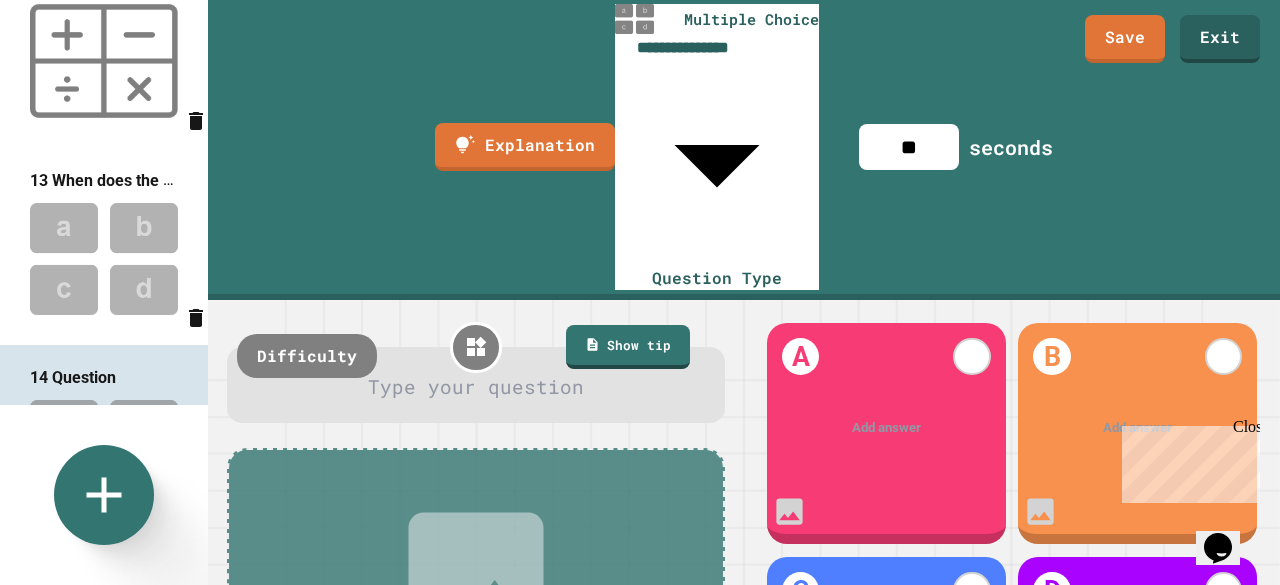 click at bounding box center [476, 388] 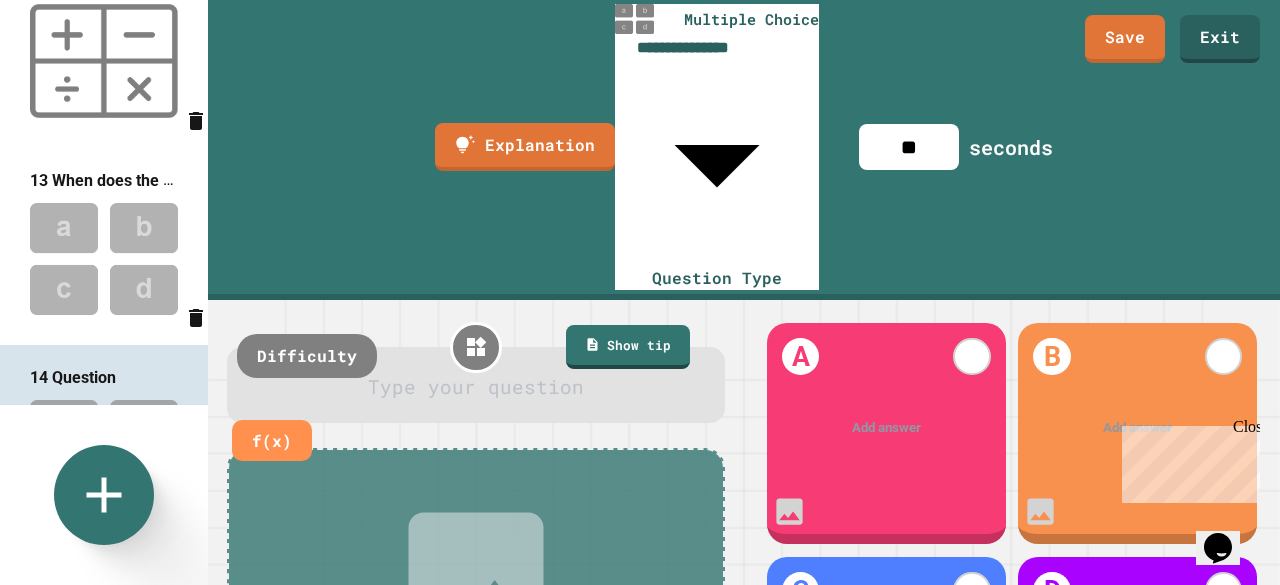 type 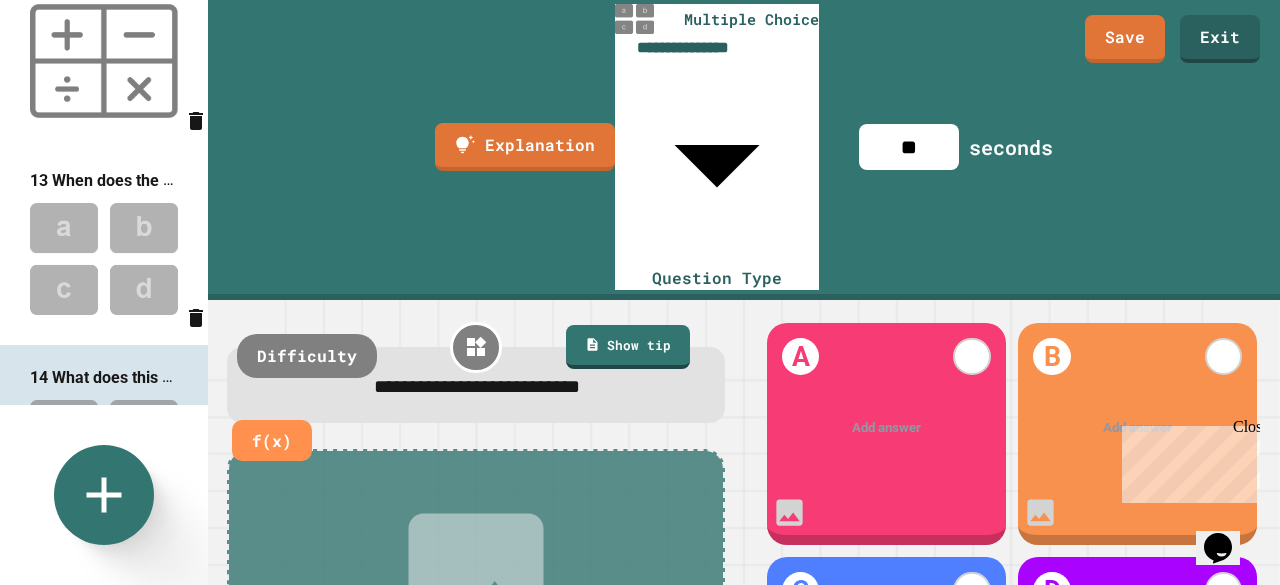 click on "Add image  or IDE" at bounding box center [476, 616] 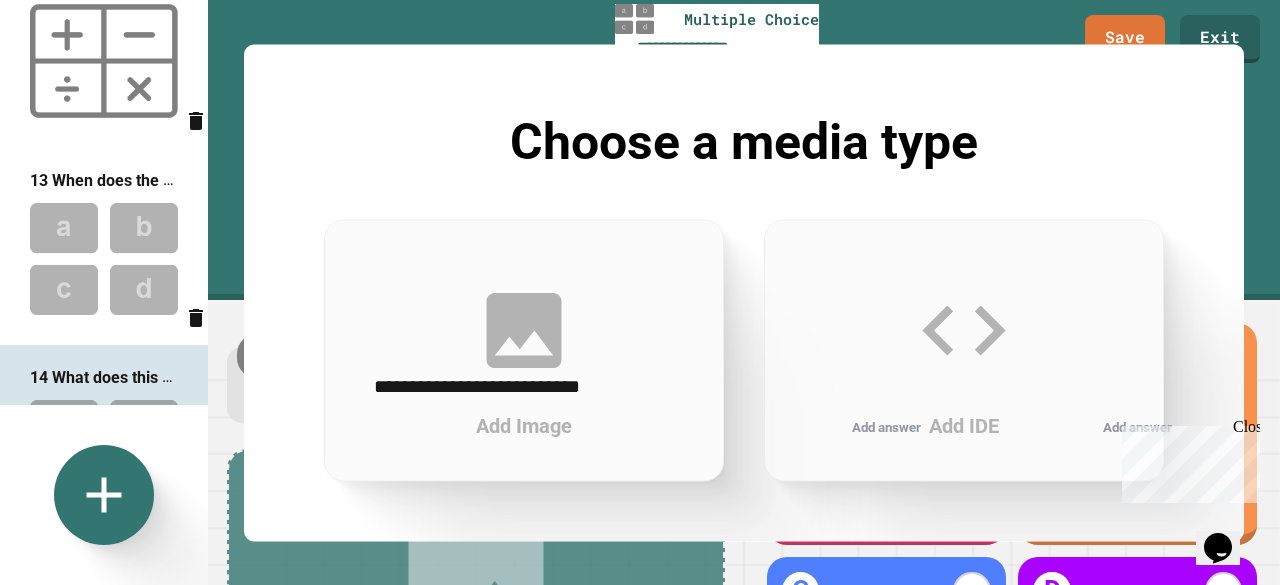 click on "Add IDE" at bounding box center (964, 350) 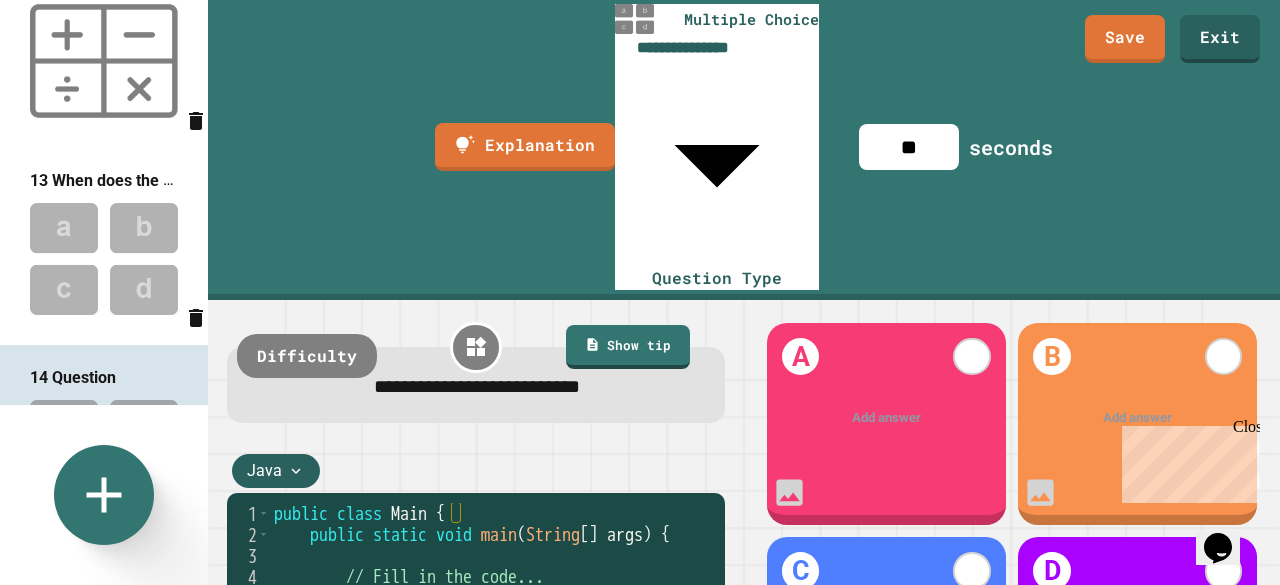click on "public   class   Main   {      public   static   void   main ( String [ ]   args )   {           // Fill in the code...      } }" at bounding box center [492, 650] 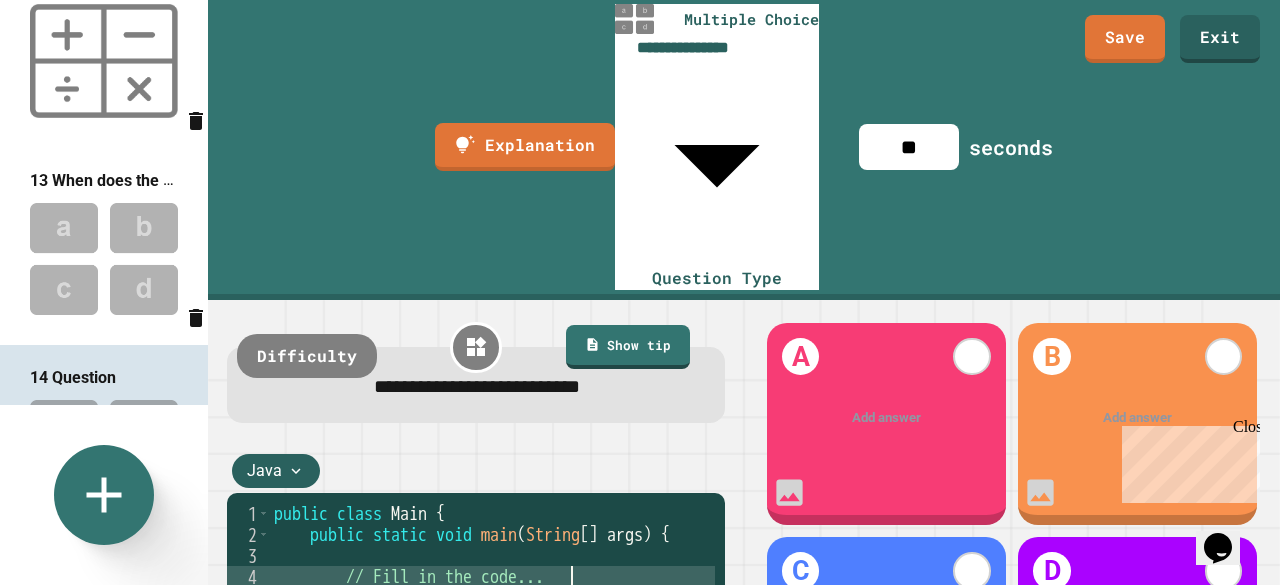 click on "public   class   Main   {      public   static   void   main ( String [ ]   args )   {           // Fill in the code...      } }" at bounding box center (492, 650) 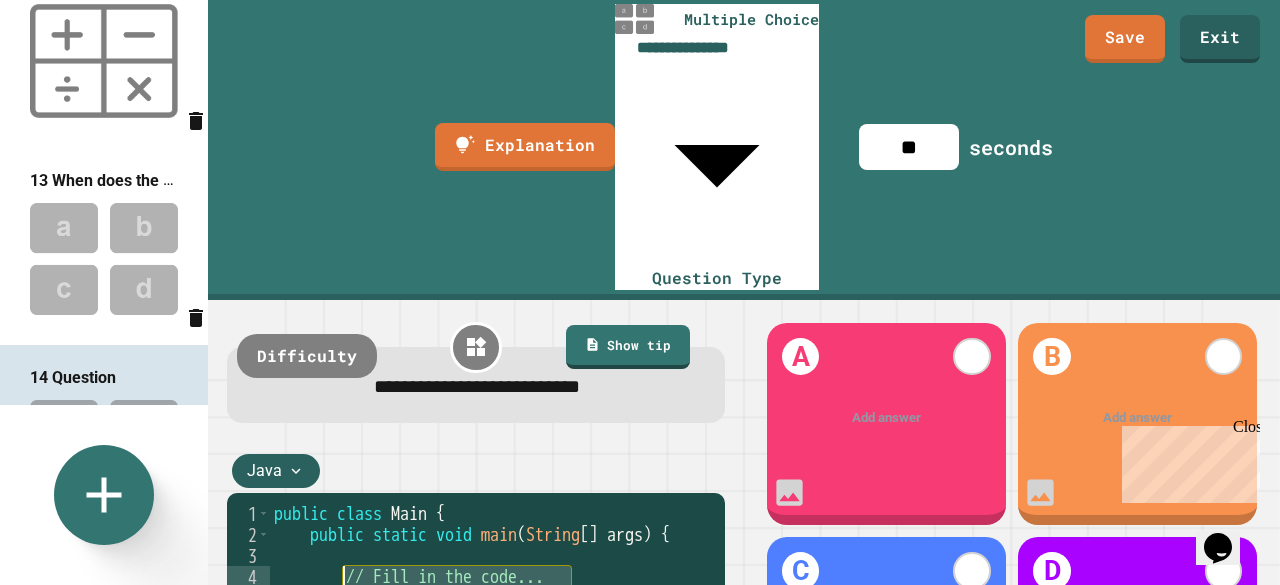 drag, startPoint x: 594, startPoint y: 356, endPoint x: 350, endPoint y: 355, distance: 244.00204 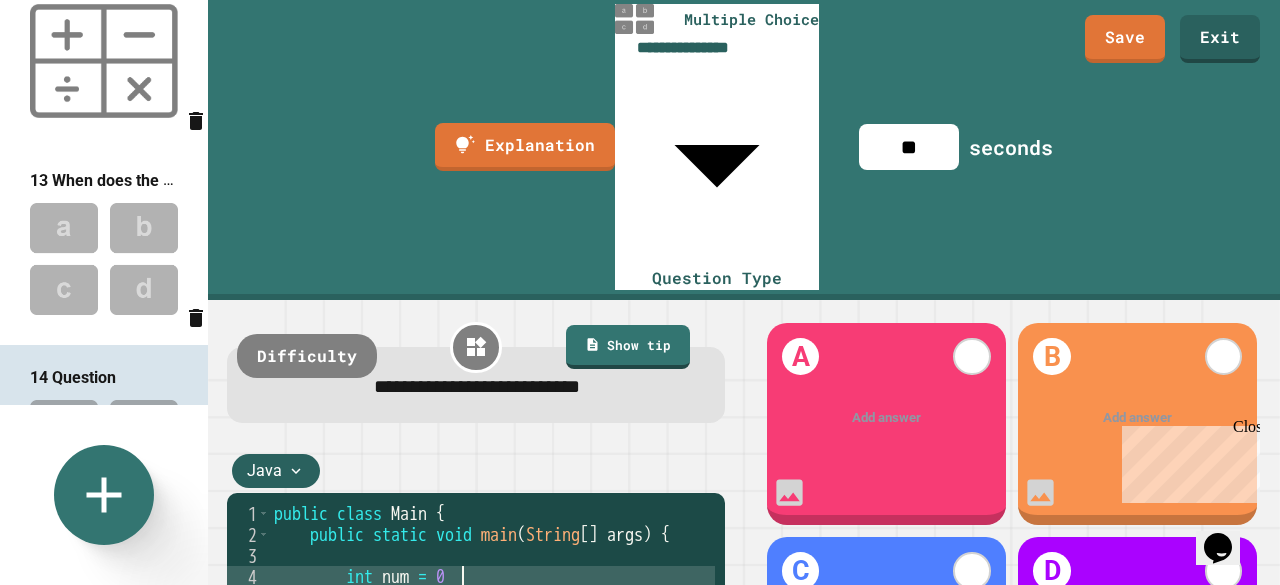 type on "**********" 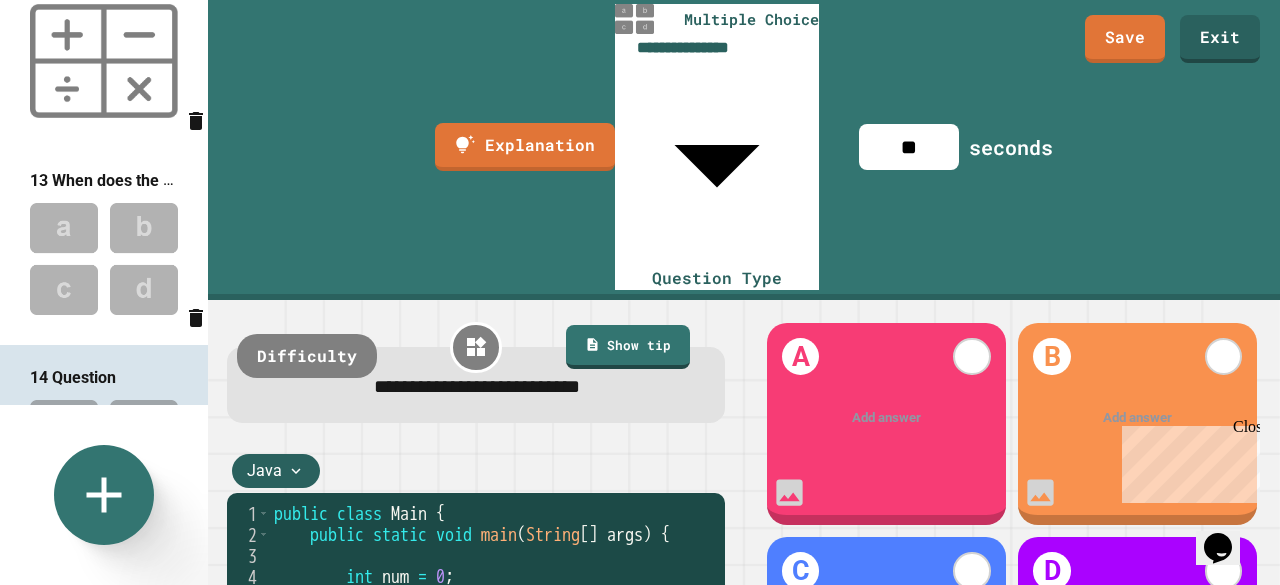 scroll, scrollTop: 0, scrollLeft: 9, axis: horizontal 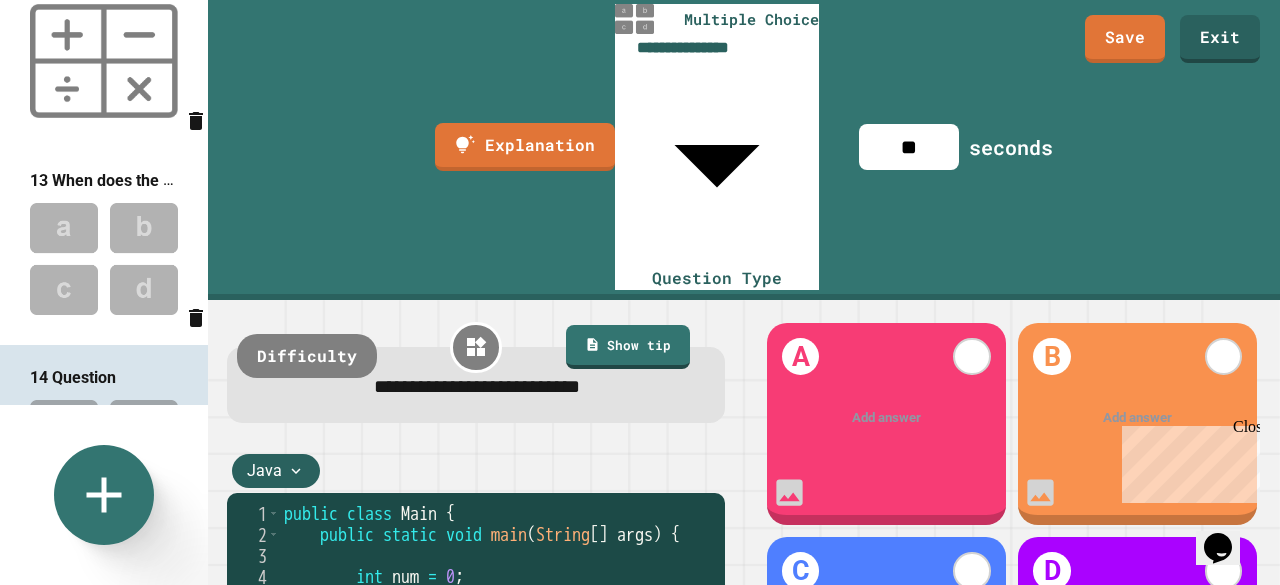 type on "**" 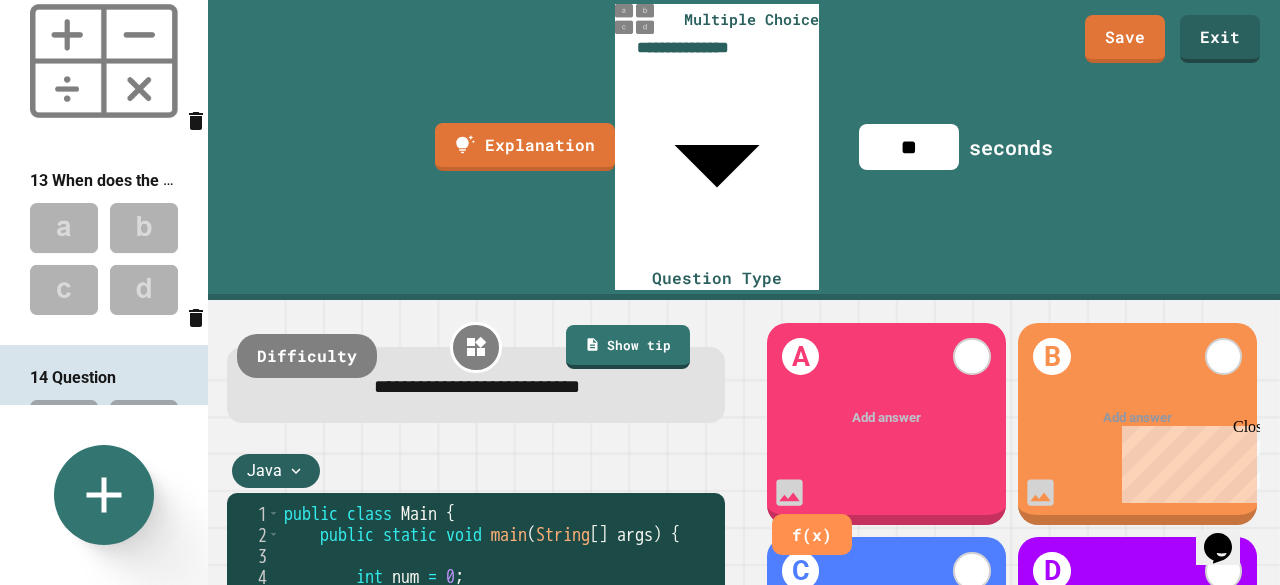 click at bounding box center [1138, 418] 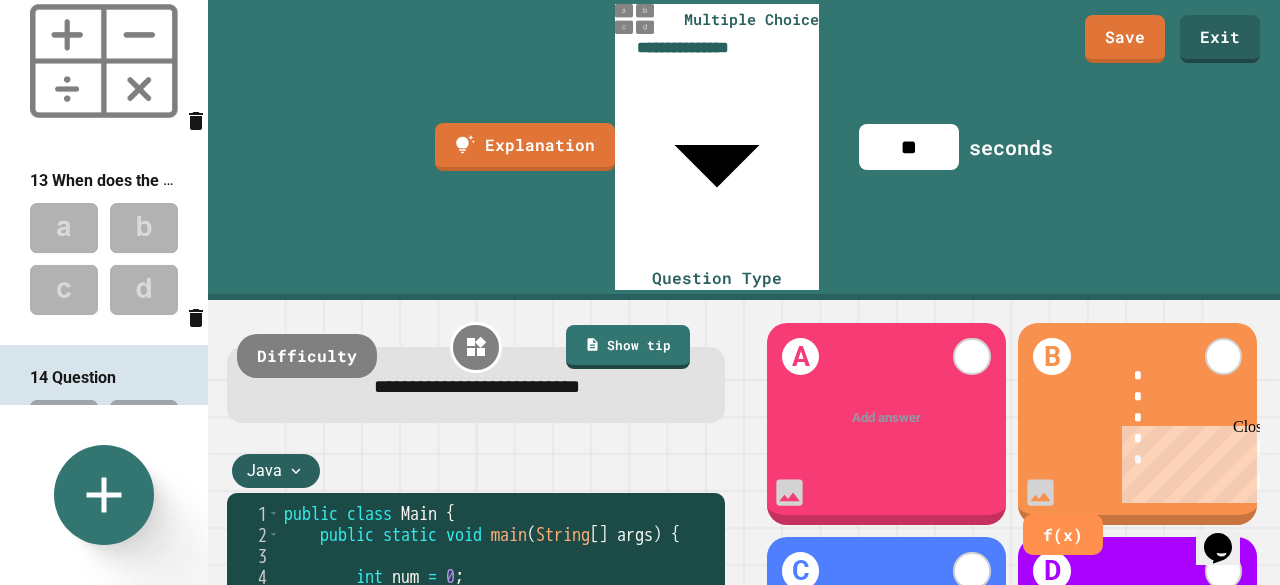 drag, startPoint x: 1251, startPoint y: 427, endPoint x: 2080, endPoint y: 851, distance: 931.13745 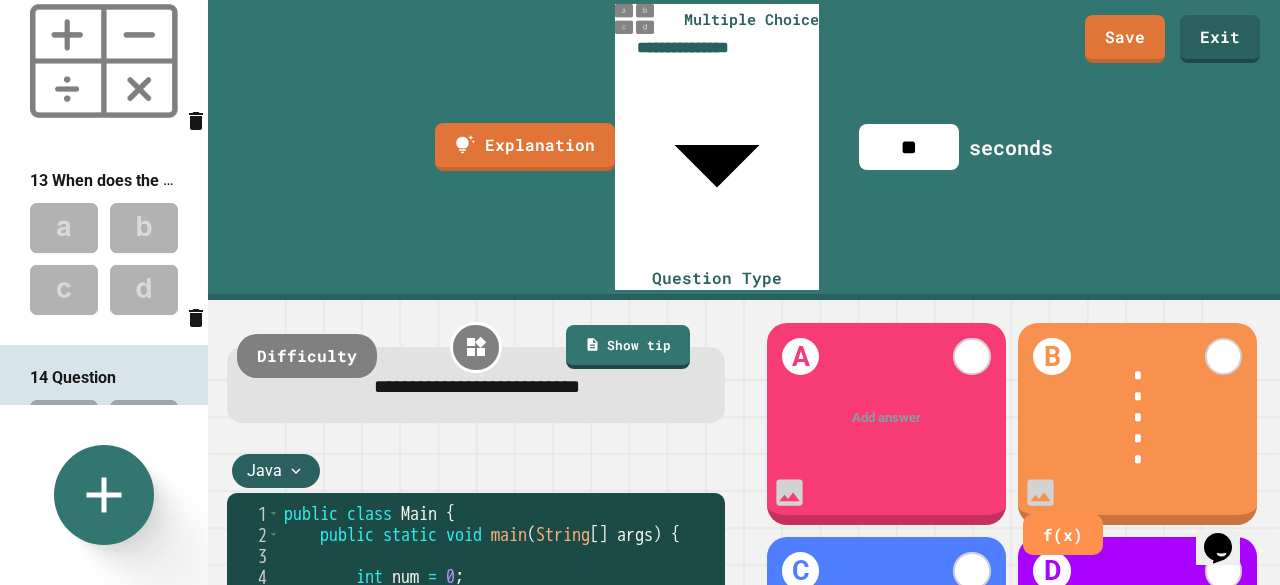 click on "Add answer" at bounding box center [886, 633] 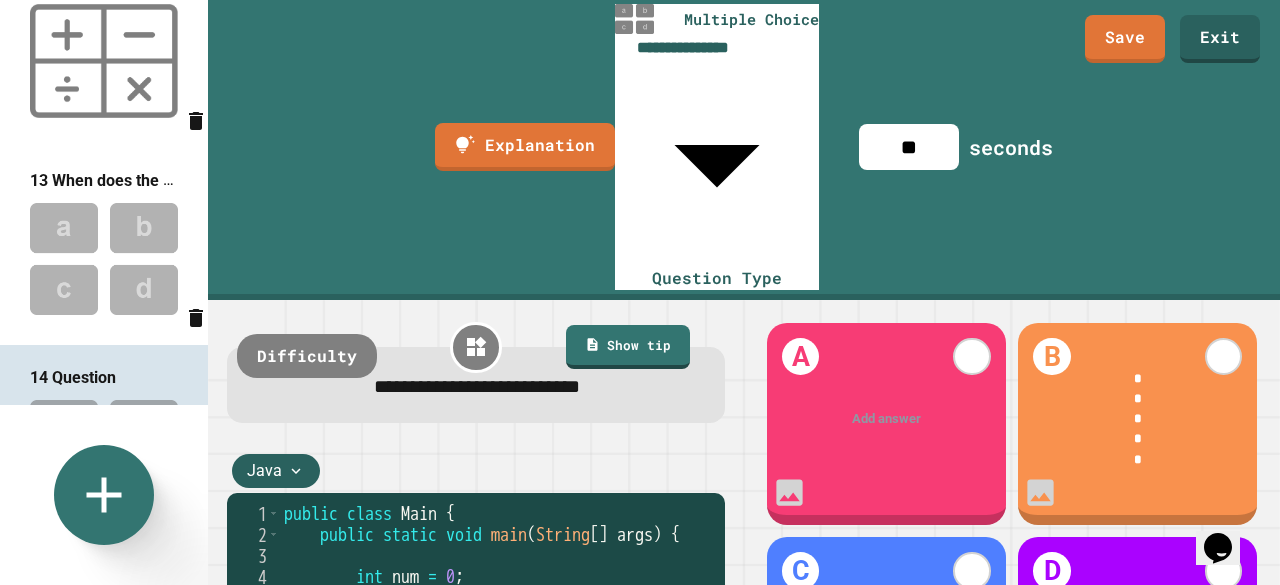 click at bounding box center [887, 633] 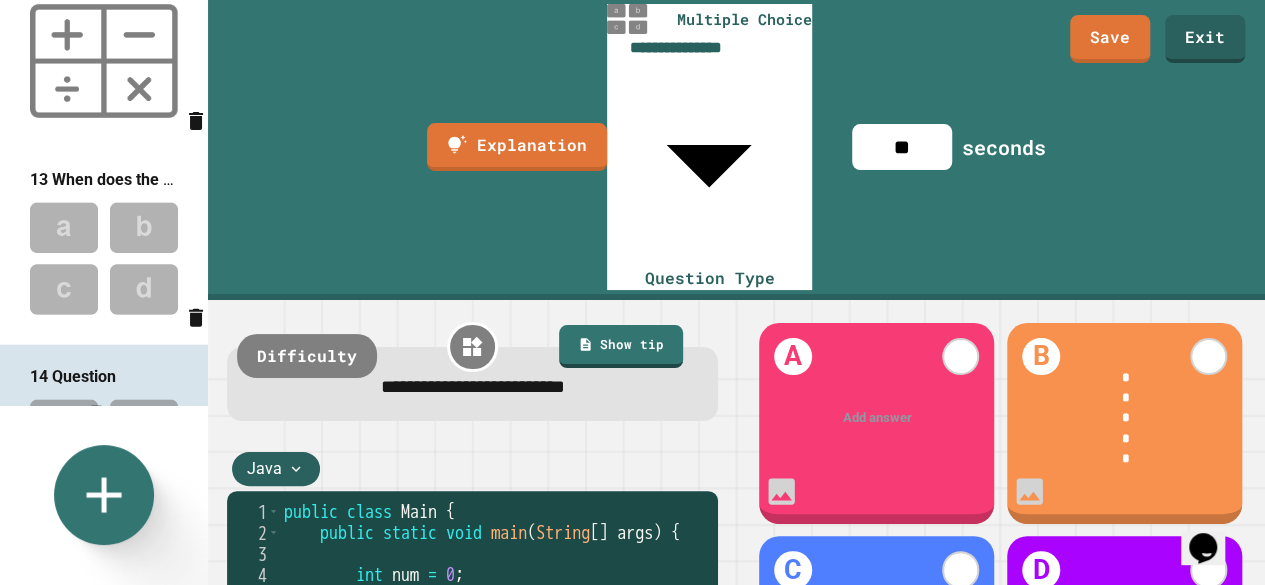 type 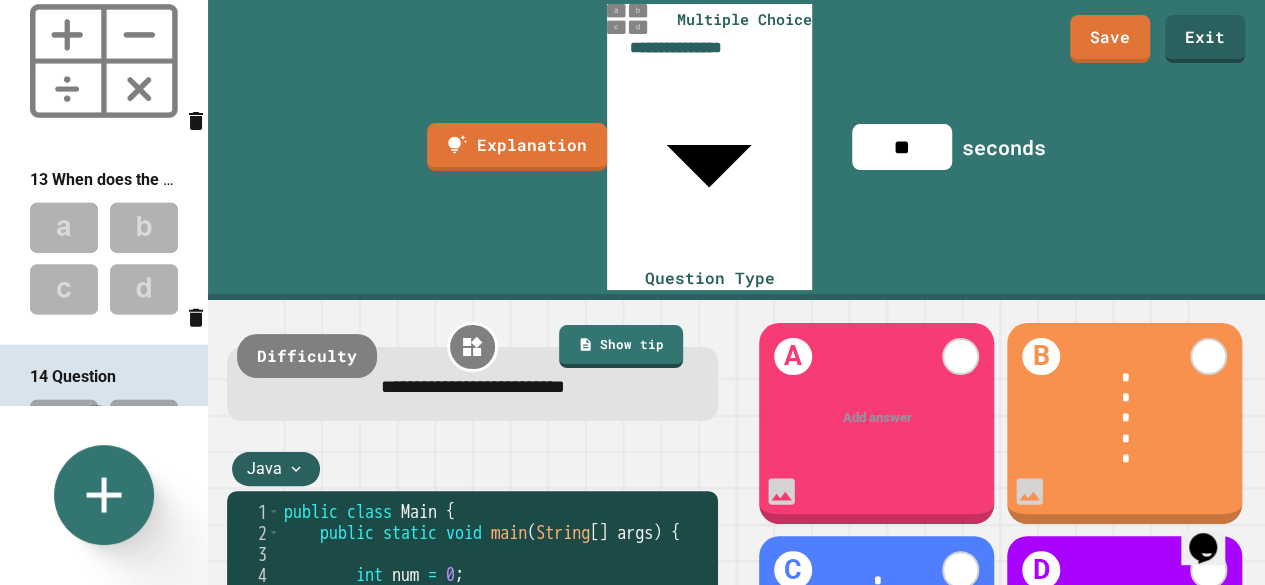click on "D Add answer" at bounding box center (1124, 636) 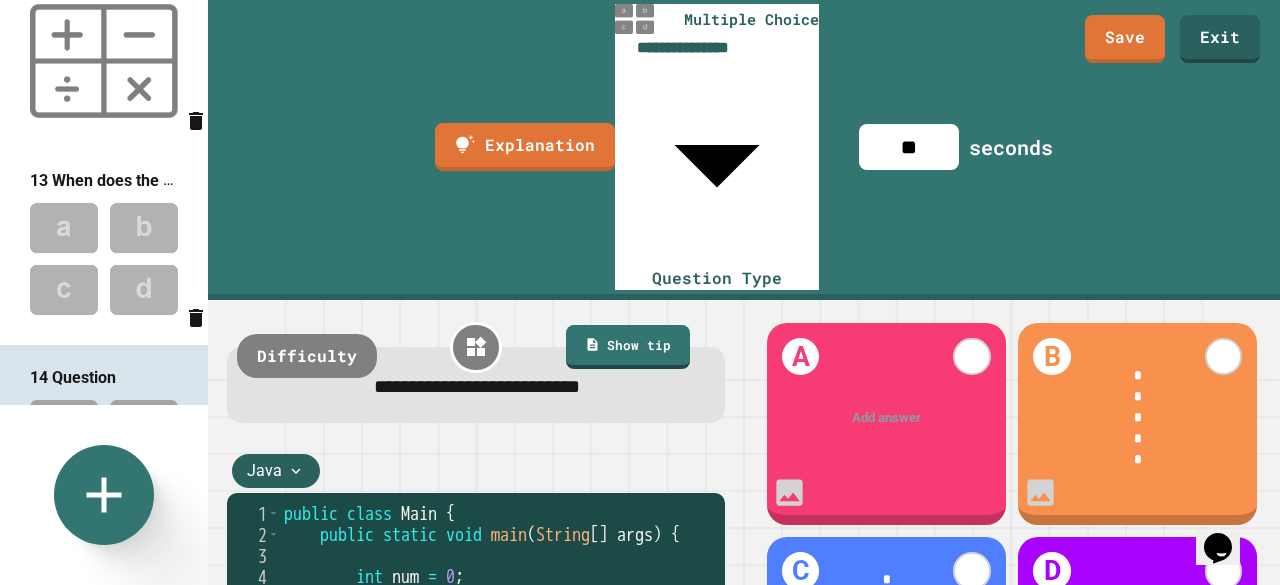 click on "Add answer" at bounding box center (1137, 633) 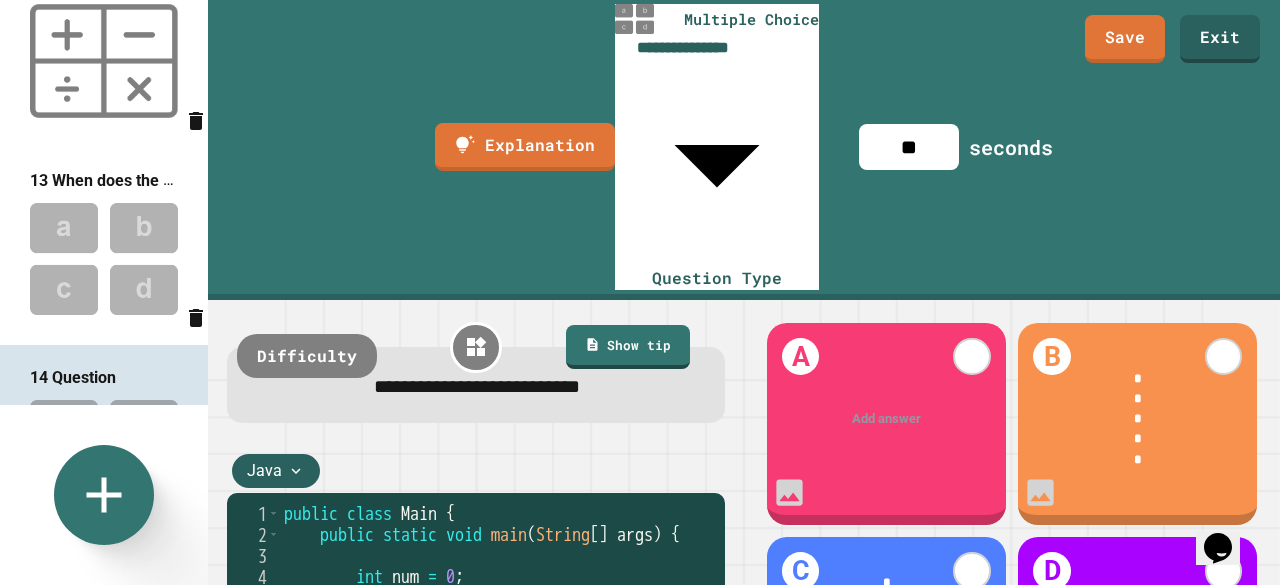 click at bounding box center [1139, 633] 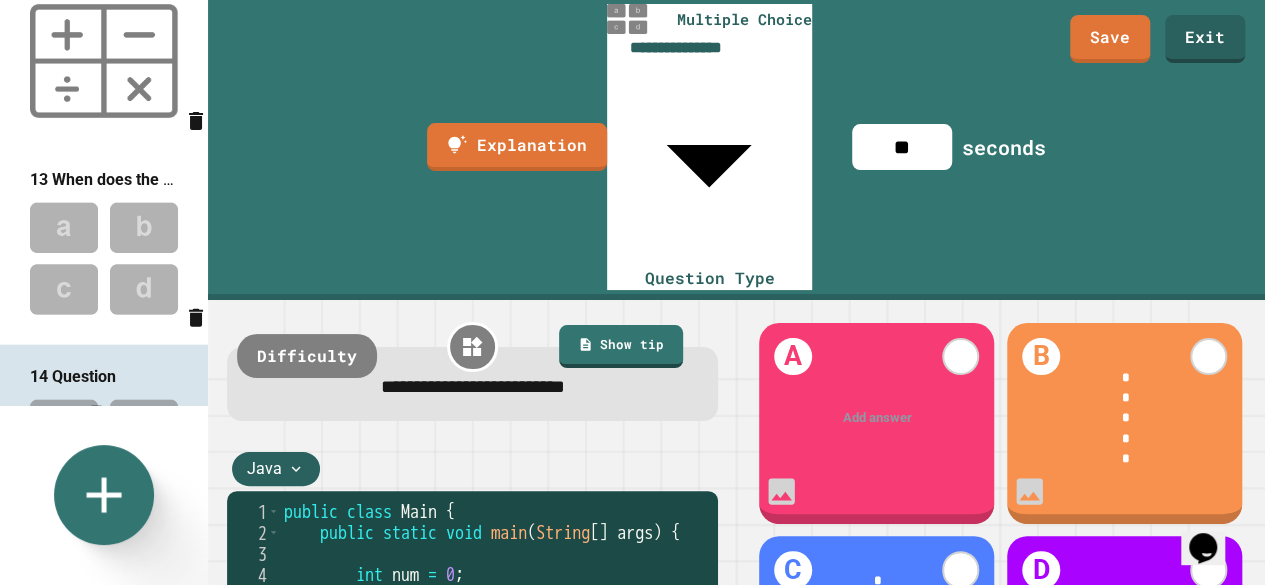 click at bounding box center (877, 418) 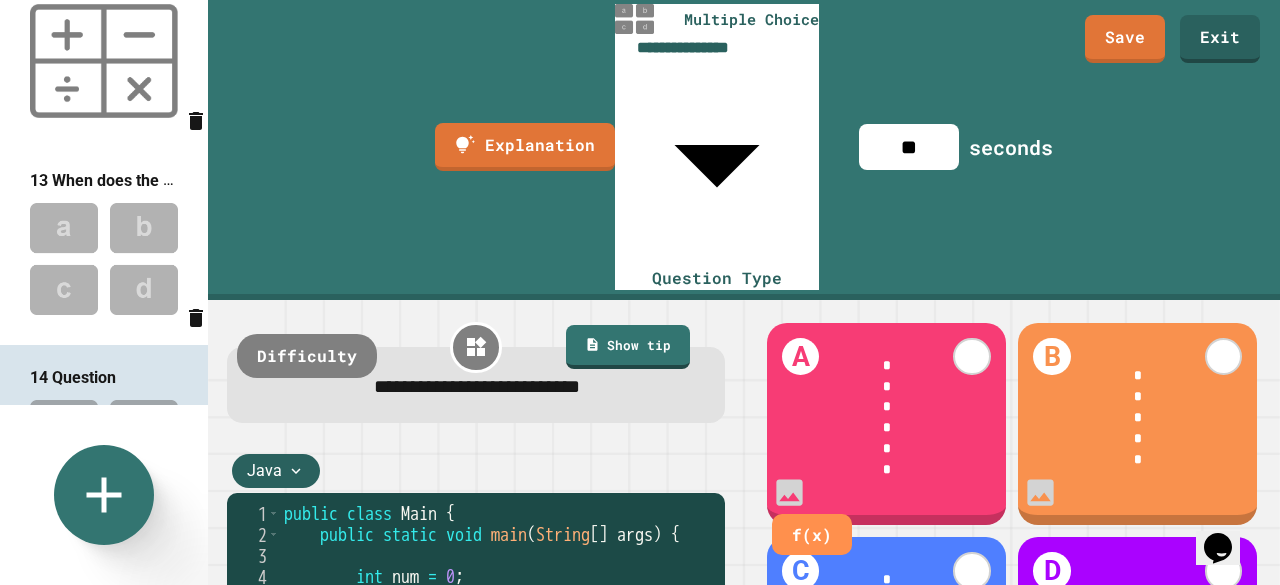 click on "D" at bounding box center [1052, 571] 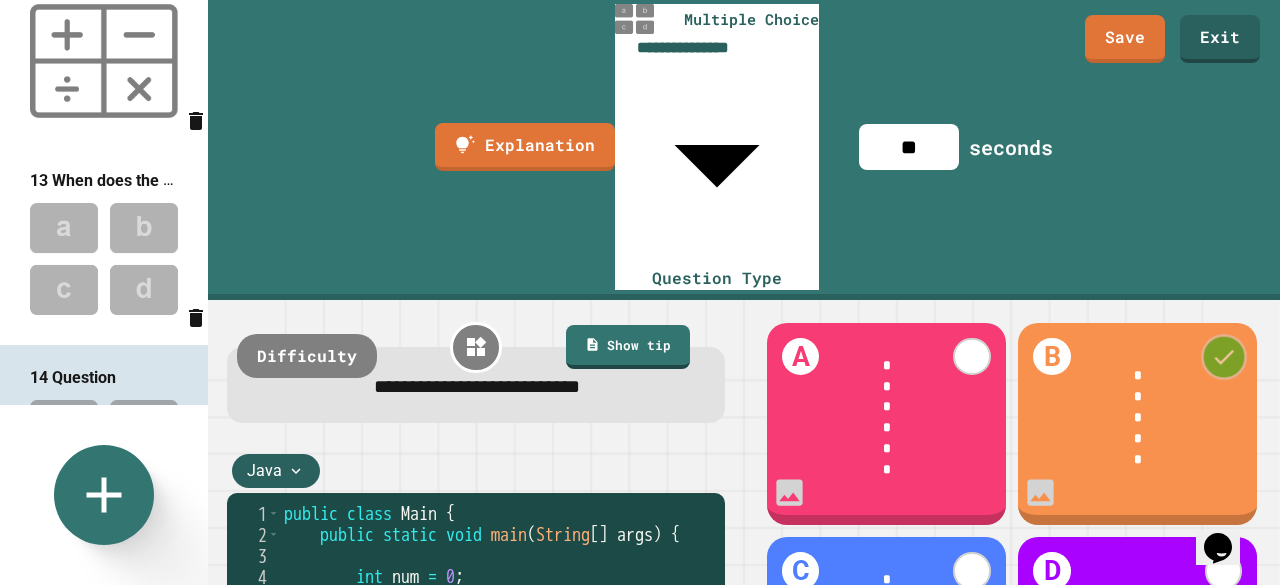 click at bounding box center [1223, 356] 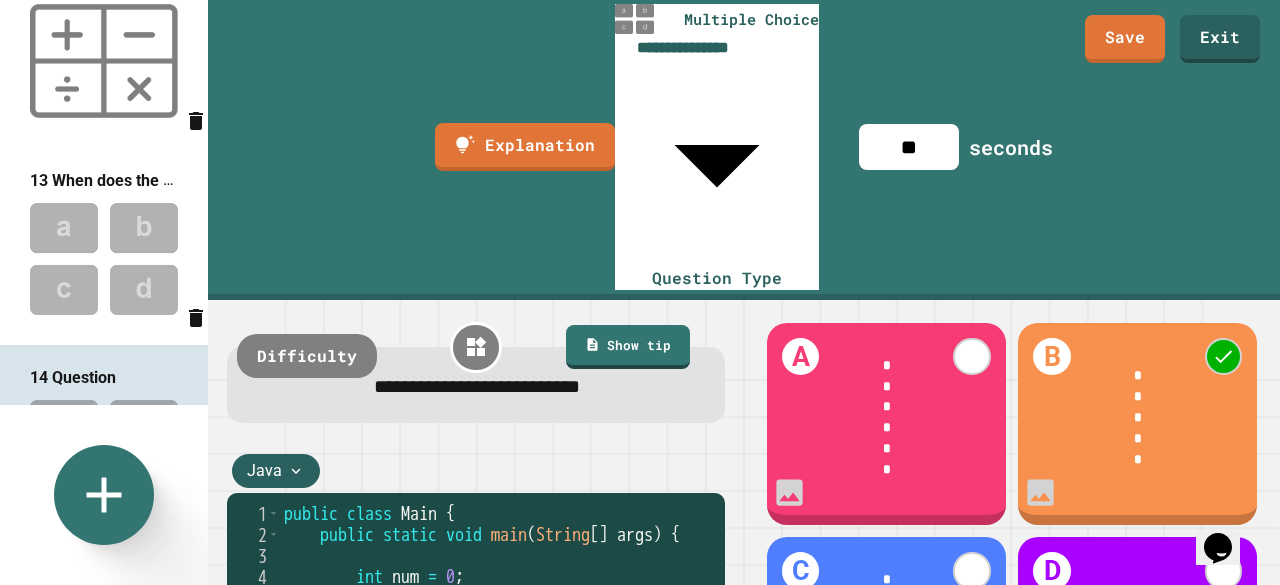 click on "**" at bounding box center [909, 147] 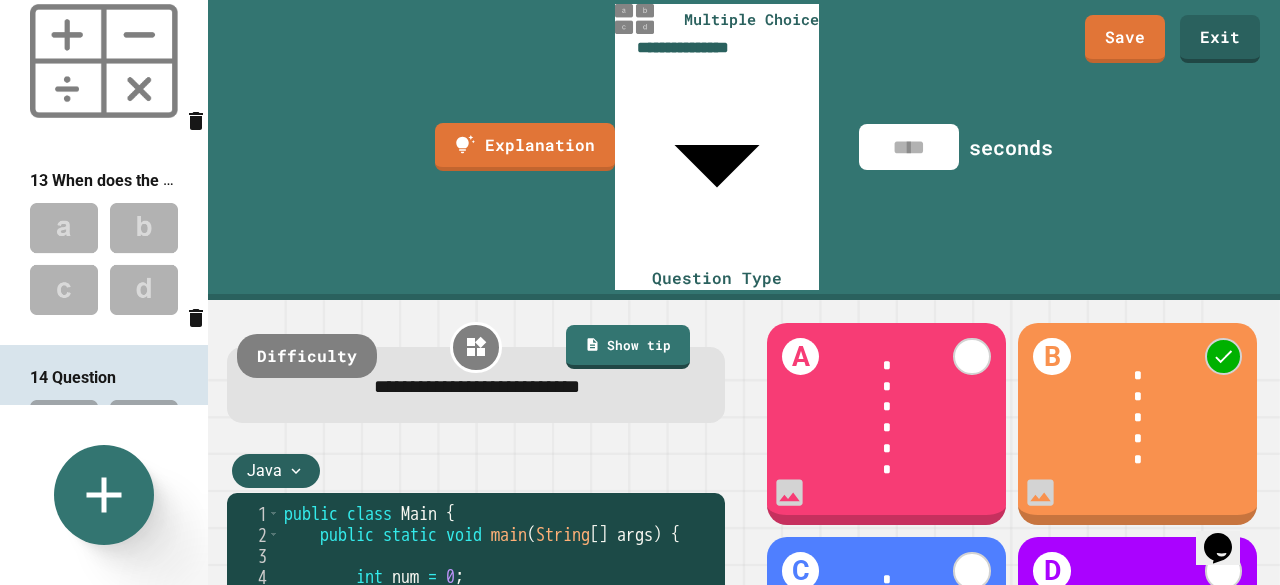 type on "*" 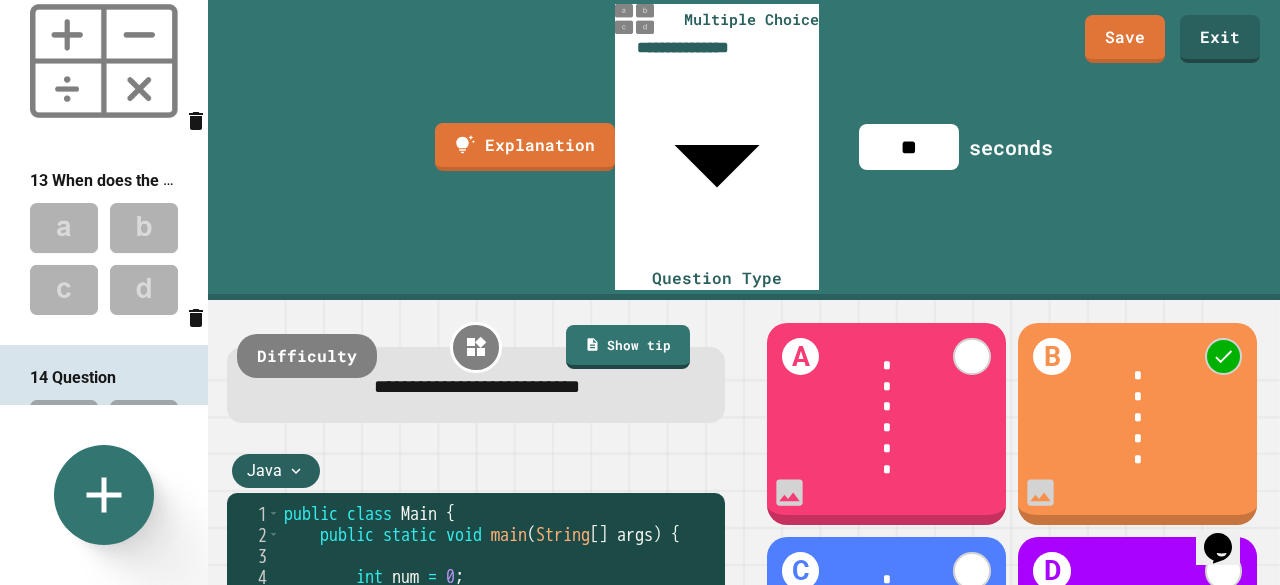 type on "**" 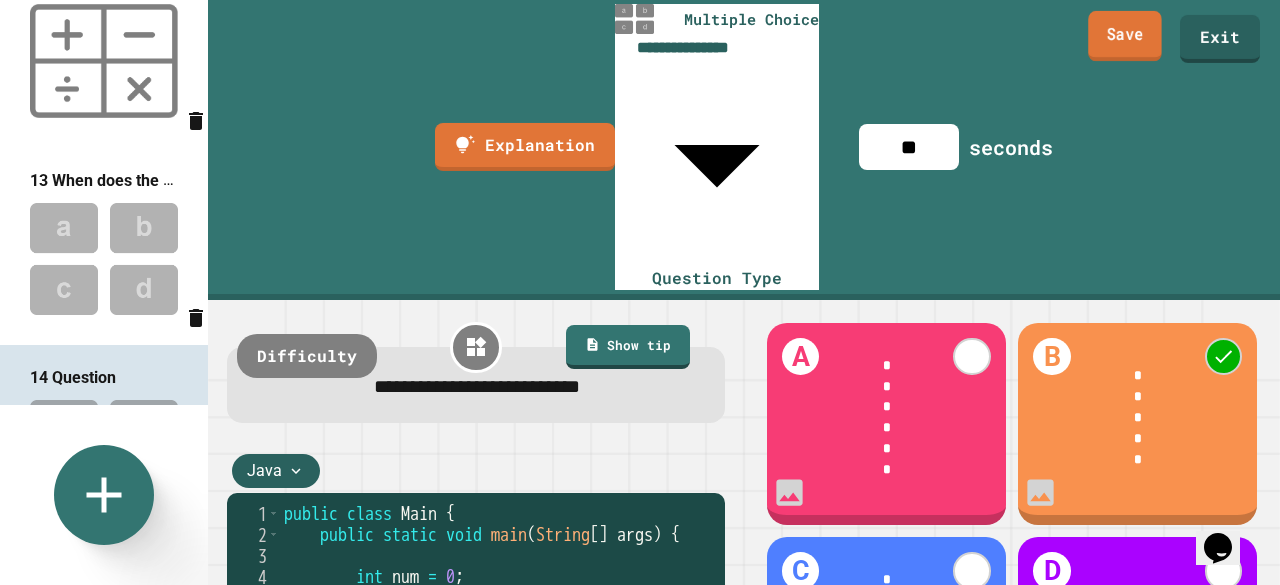click on "Save" at bounding box center (1125, 36) 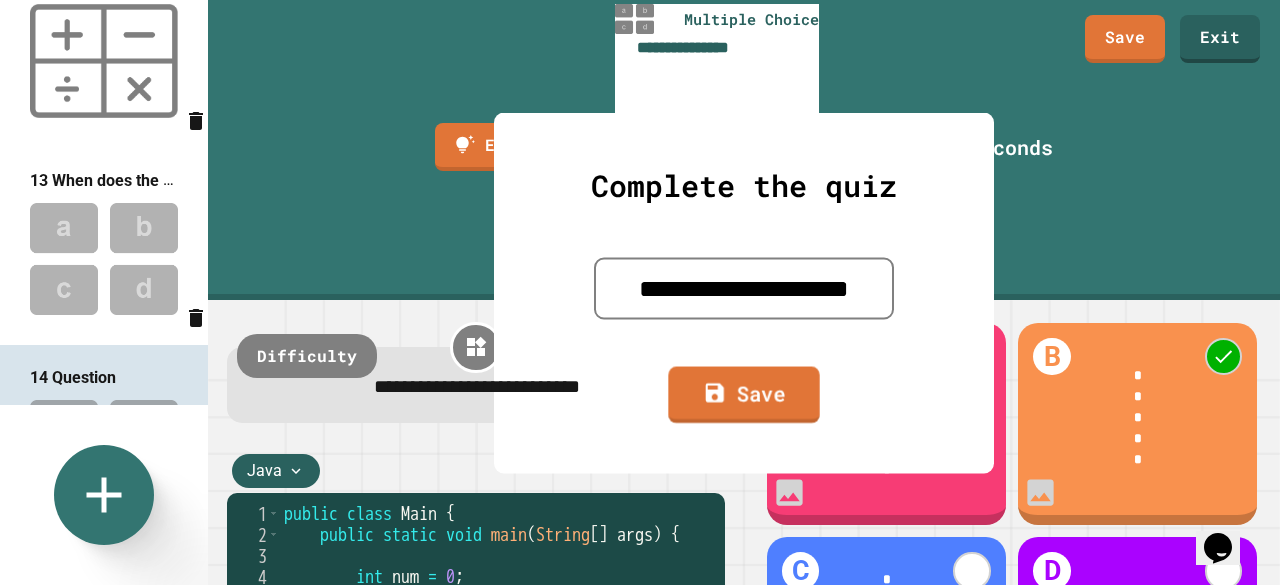 click on "Save" at bounding box center (743, 394) 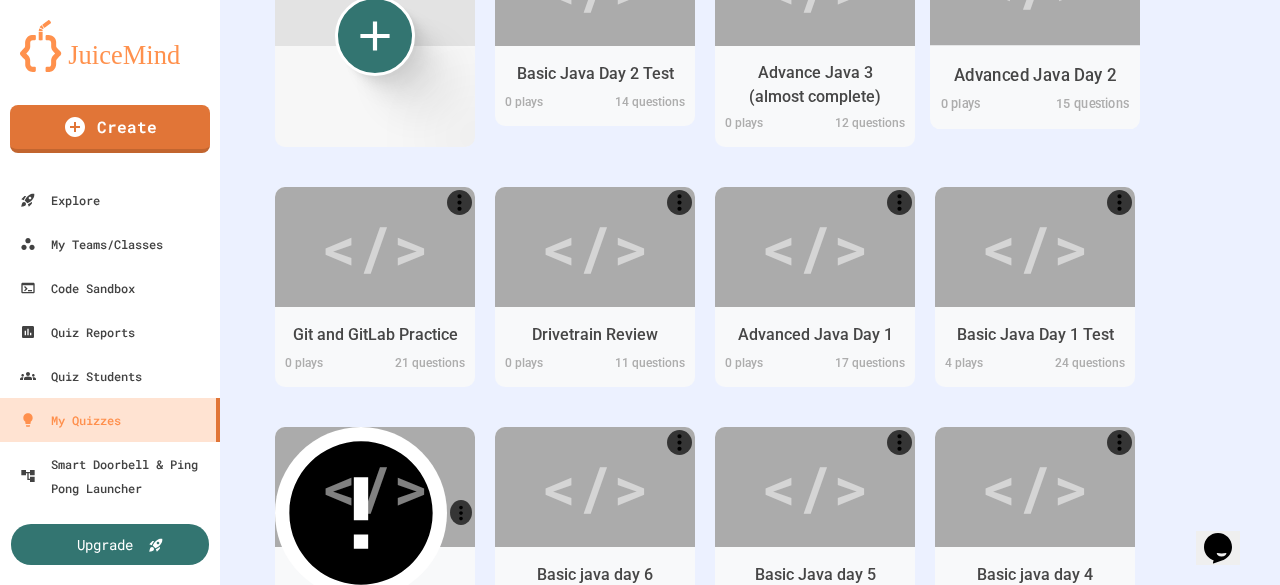 scroll, scrollTop: 858, scrollLeft: 0, axis: vertical 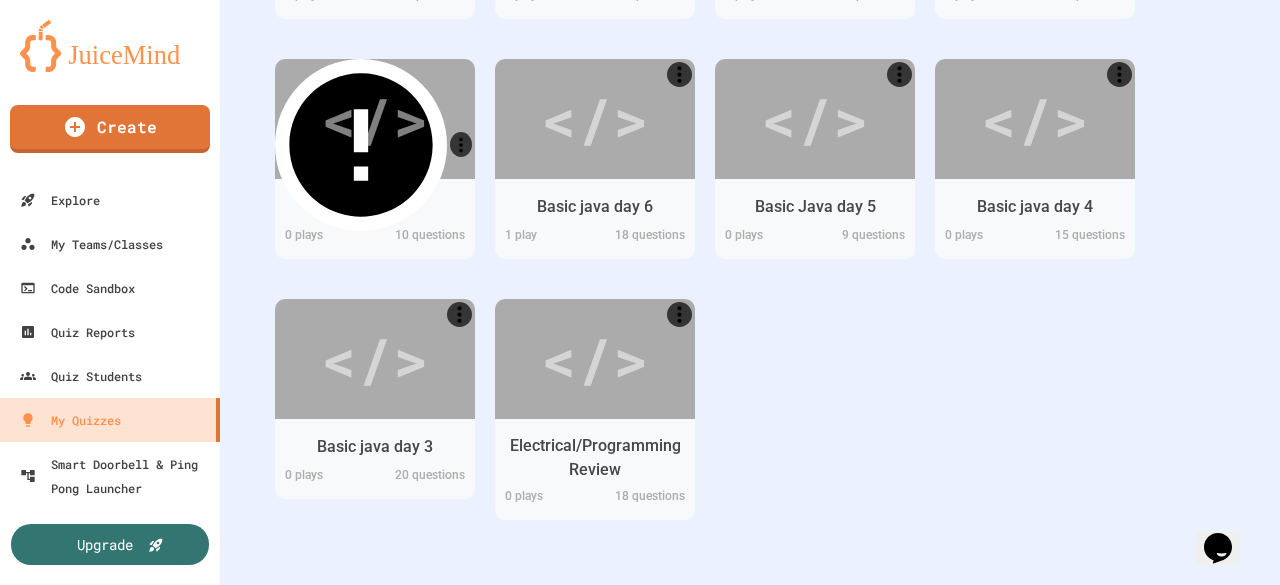 click on "</> Basic Java Day 2 Test 0 play s 14 questions </> Advance Java 3 (almost complete) 0 play s 12 questions </> Advanced Java Day 2 0 play s 15 questions </> Git and GitLab Practice 0 play s 21 questions </> Drivetrain Review 0 play s 11 questions </> Advanced Java Day 1 0 play s 17 questions </> Basic Java Day 1 Test 4 play s 24 questions </> Limelight
0 play s 10 questions </> Basic java day 6 1 play 18 questions </> Basic Java day 5 0 play s 9 questions </> Basic java day 4 0 play s 15 questions </> Basic java day 3  0 play s 20 questions </> Electrical/Programming Review 0 play s 18 questions" at bounding box center (750, 59) 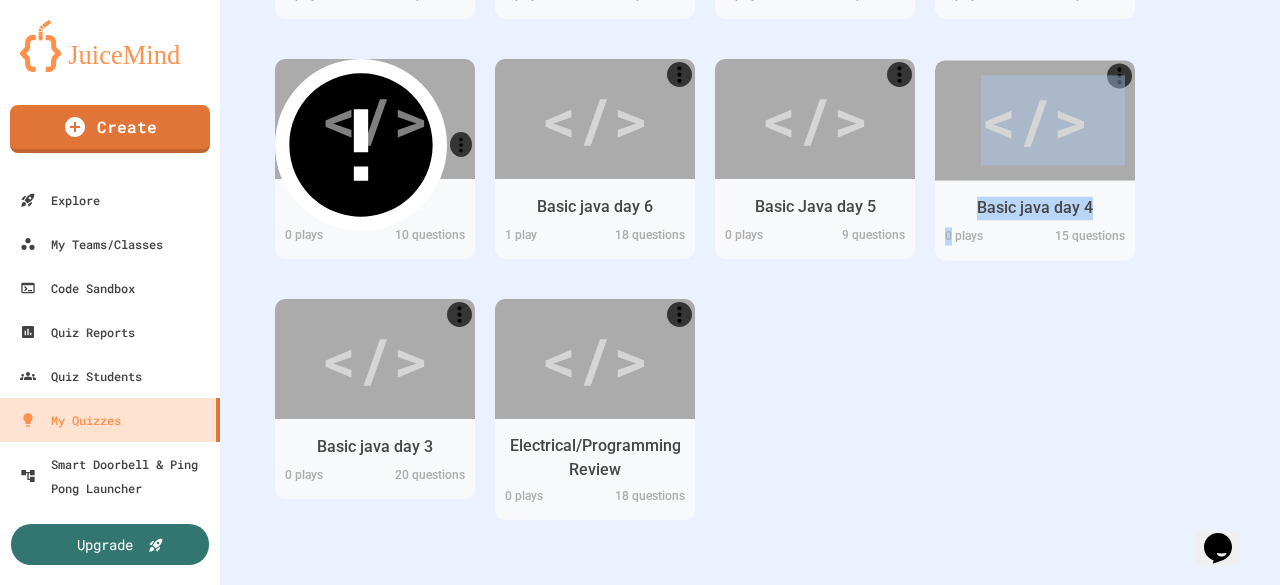 drag, startPoint x: 931, startPoint y: 110, endPoint x: 948, endPoint y: 275, distance: 165.87344 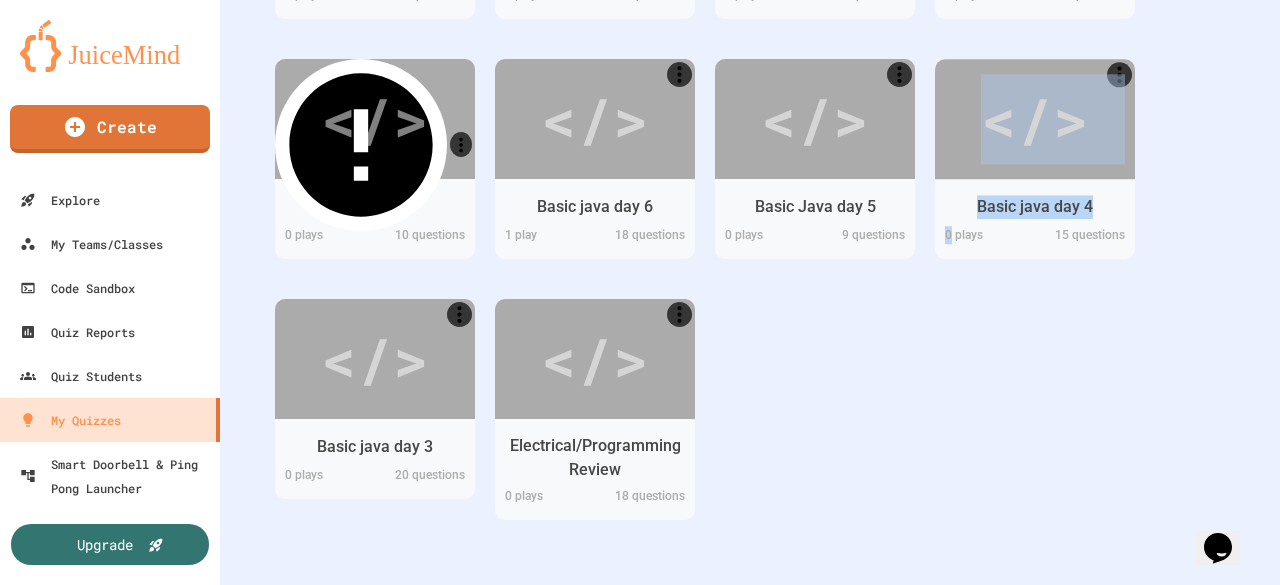 click on "</> Basic java day 4 0 play s 15 questions" at bounding box center (1035, 179) 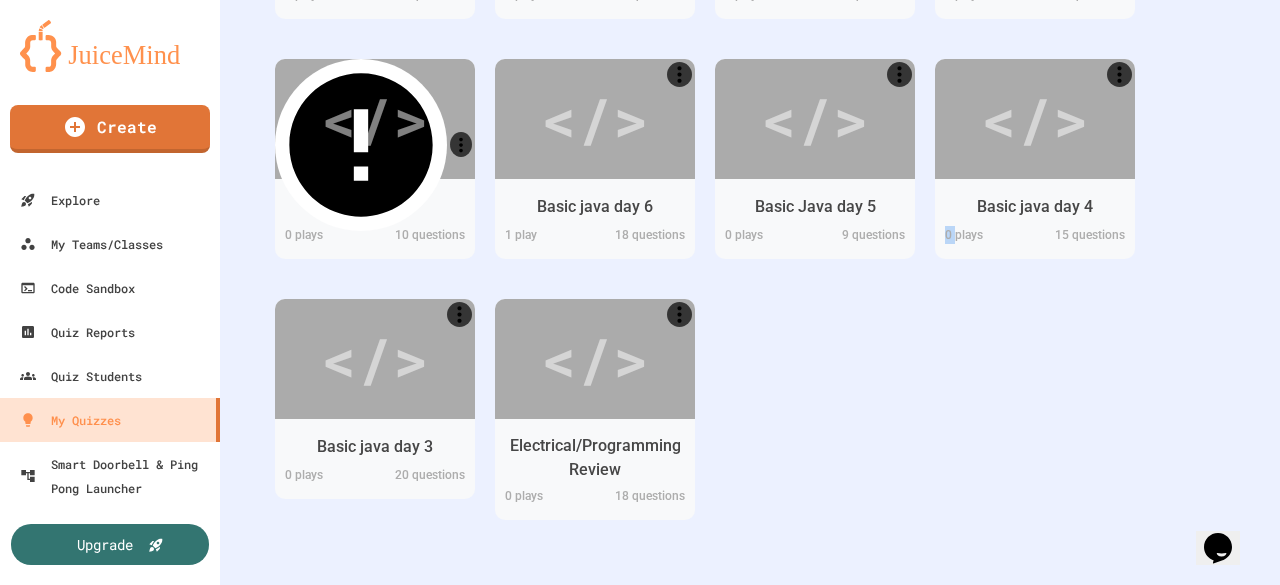 click on "</> Basic java day 4 0 play s 15 questions" at bounding box center [1035, 179] 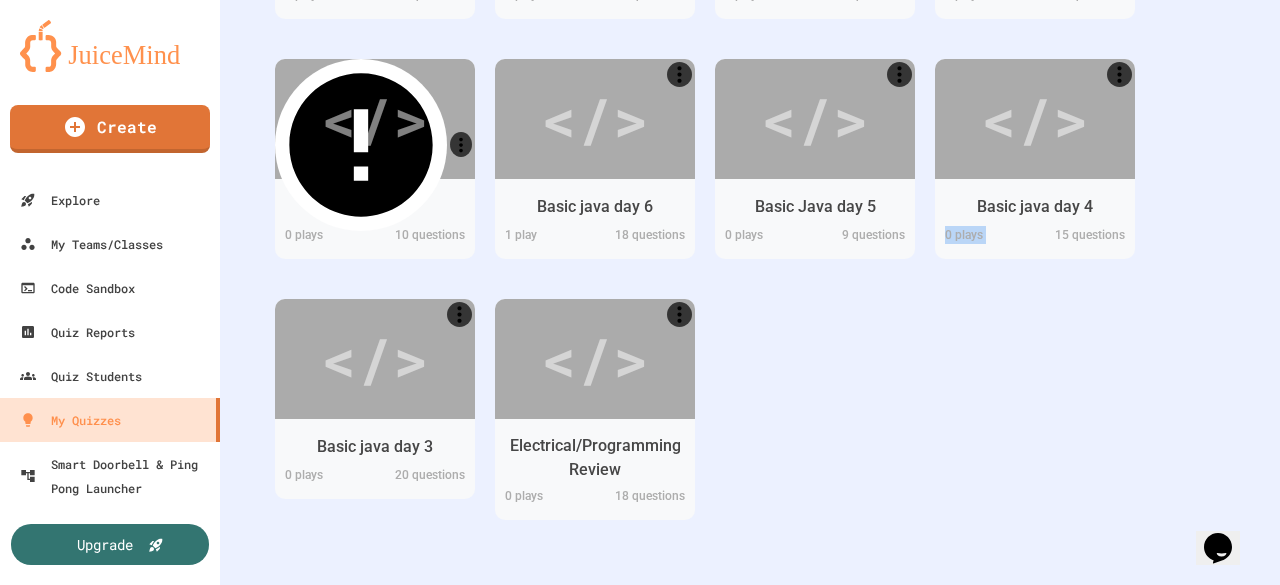 click on "</> Basic java day 4 0 play s 15 questions" at bounding box center [1035, 179] 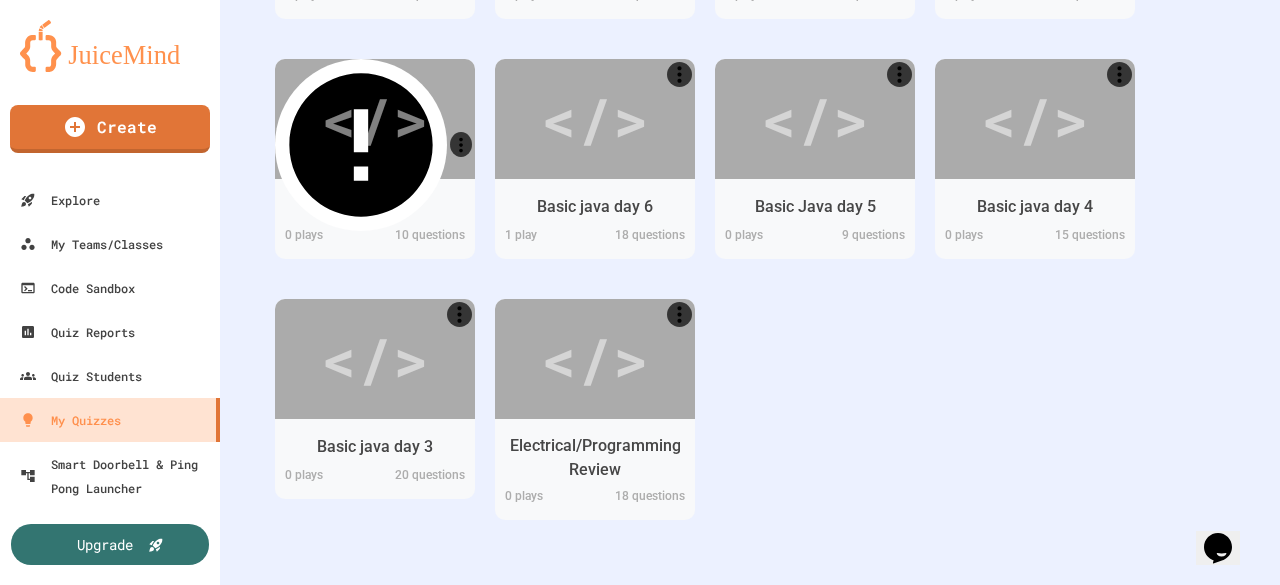 click on "</> Basic Java Day 2 Test 0 play s 14 questions </> Advance Java 3 (almost complete) 0 play s 12 questions </> Advanced Java Day 2 0 play s 15 questions </> Git and GitLab Practice 0 play s 21 questions </> Drivetrain Review 0 play s 11 questions </> Advanced Java Day 1 0 play s 17 questions </> Basic Java Day 1 Test 4 play s 24 questions </> Limelight
0 play s 10 questions </> Basic java day 6 1 play 18 questions </> Basic Java day 5 0 play s 9 questions </> Basic java day 4 0 play s 15 questions </> Basic java day 3  0 play s 20 questions </> Electrical/Programming Review 0 play s 18 questions" at bounding box center [750, 59] 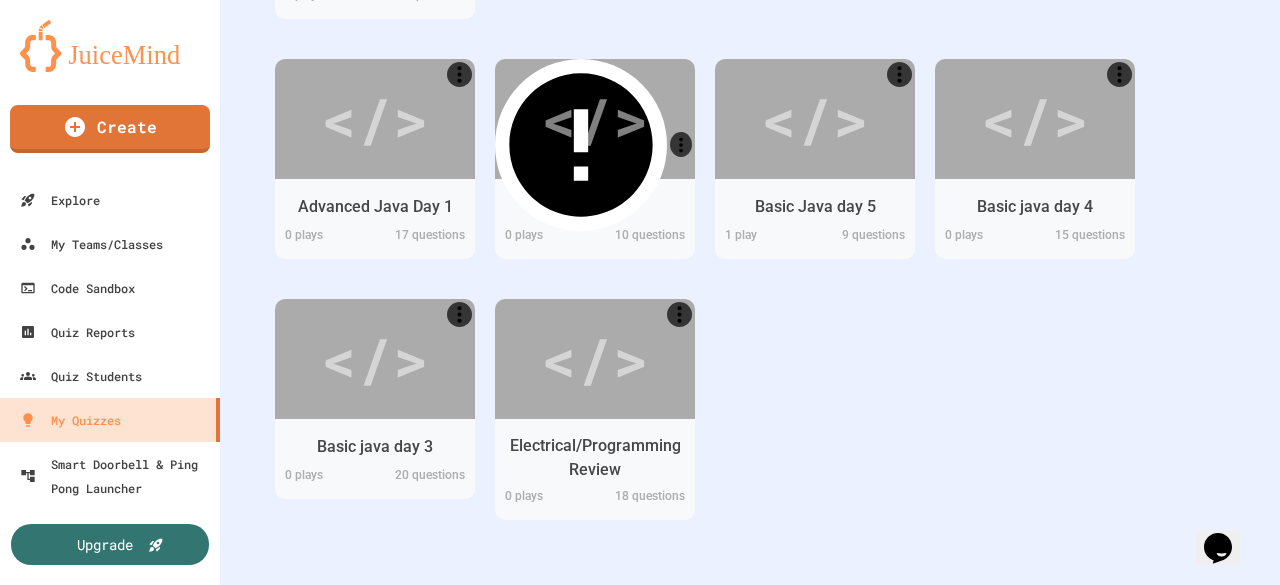 scroll, scrollTop: 837, scrollLeft: 0, axis: vertical 